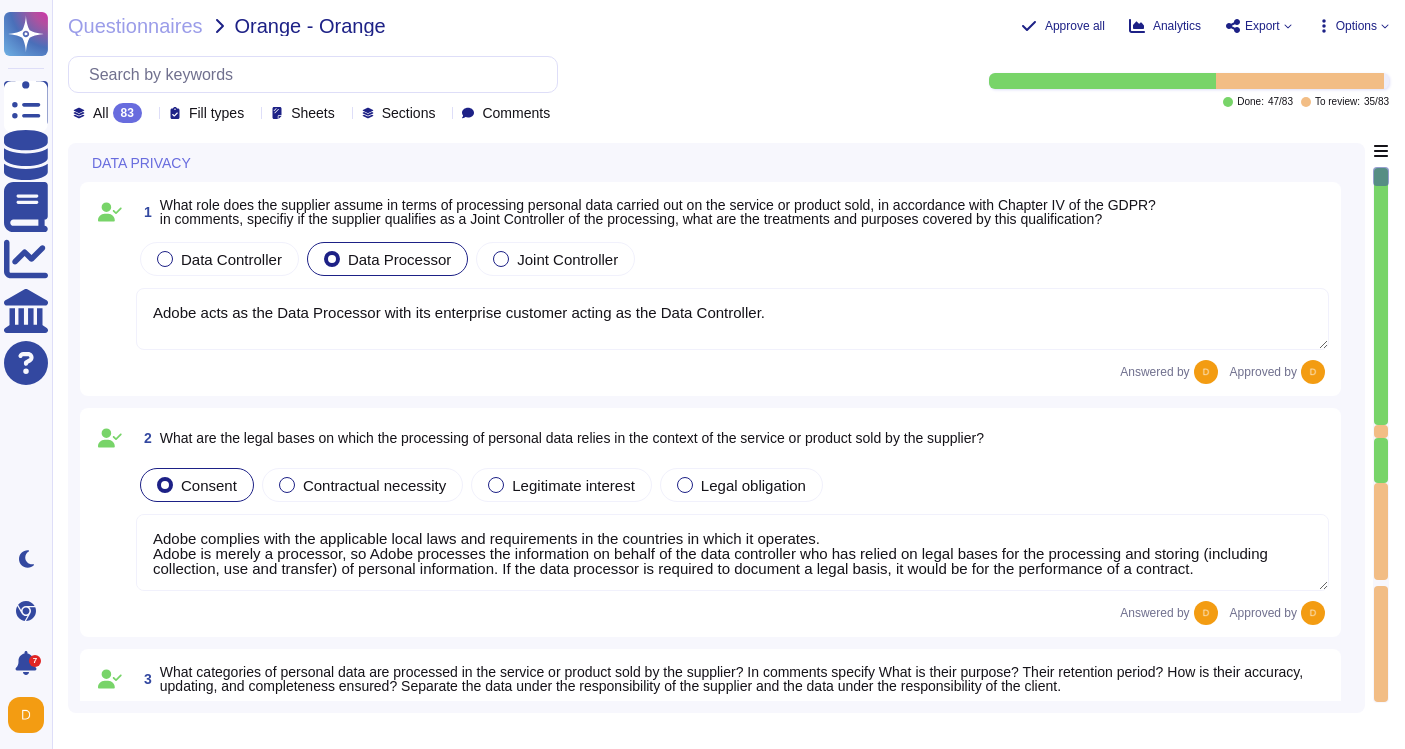 scroll, scrollTop: 0, scrollLeft: 0, axis: both 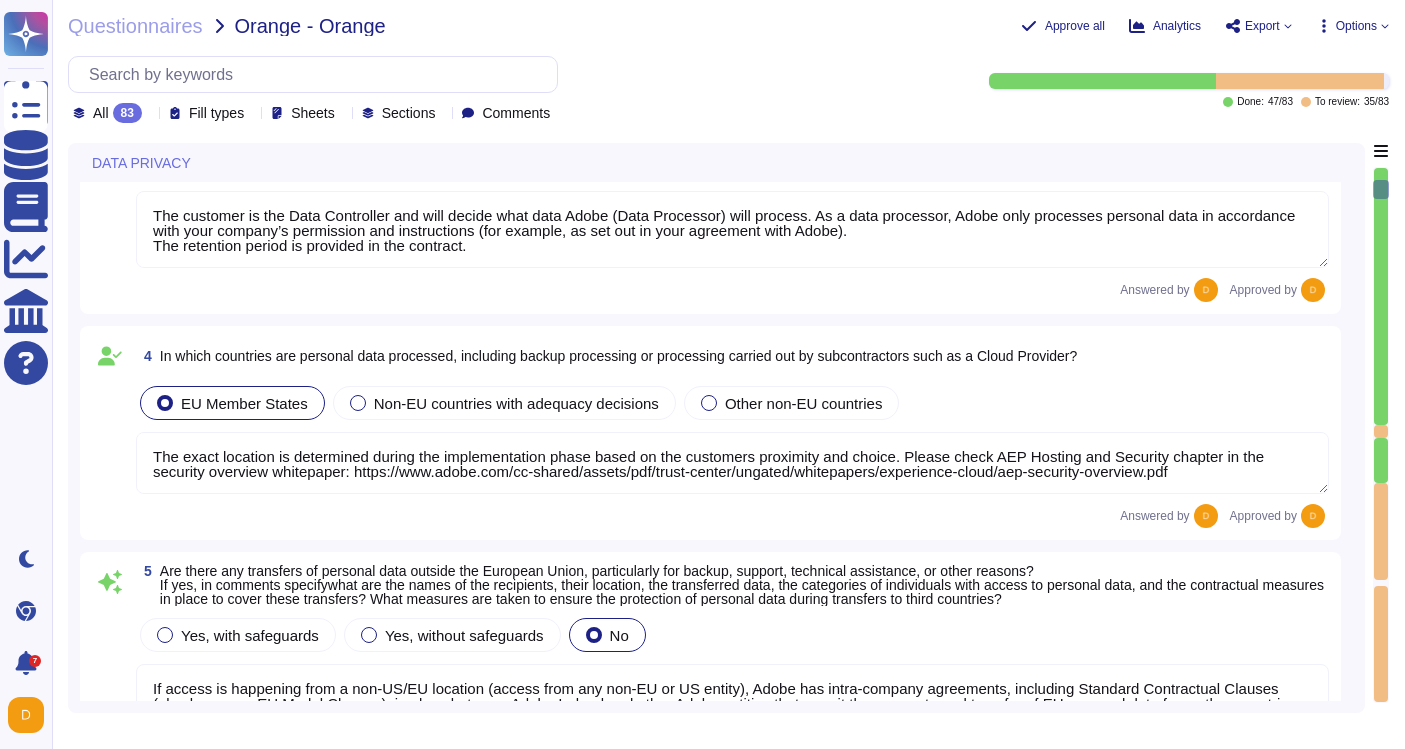 type on "There are two groups of Adobe employees who may require and are granted access to production environments for a variety of reasons, depending on role: Software Engineers/System Administrators/On-Call Engineering Operations personnel that deploy, debug, and maintain the application-level components as well as databases and hardware (VM’s in a data center) to actually host the application; and Customer Care/Support/Consulting personnel who provide support and interface directly with customer users.   Temporary access to a customer’s or end user's account may be required in order to provide customer support. In these instances, access requires Adobe individuals to login using two-factor authentication via a bastion host. An email will be sent to the customer/end user who must grant access to authorized Adobe personnel to help resolve a support case. Access can be revoked by the customer/end user when no longer needed. All access is logged and auditable by Adobe." 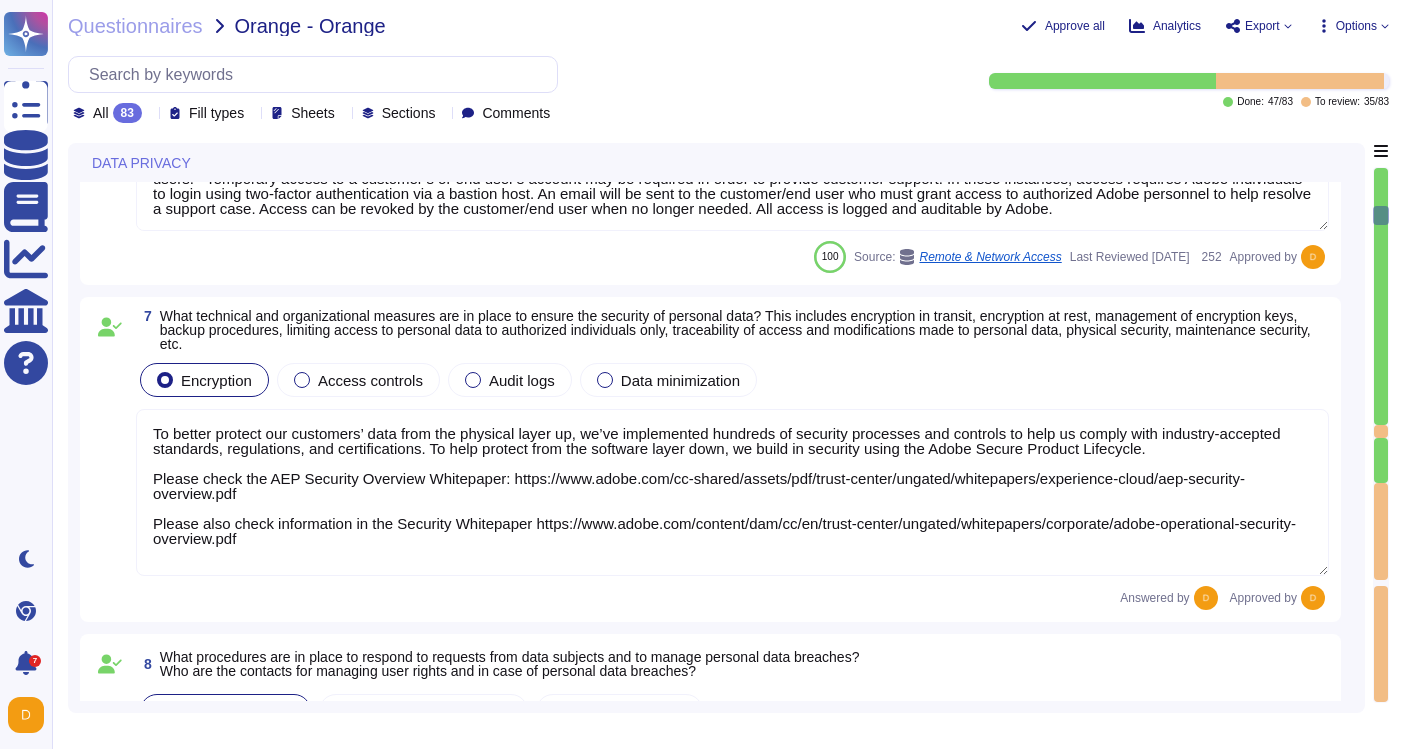 type on "In the event of a suspected breach, several responses are triggered within Adobe. The initial response from the information technology team and notification of the information security team follows strict guidelines adopted in Adobe’s Data Security Policies and Procedures. Investigation of a suspected breach then involves multiple responses, from information security and incident response teams, to forensic investigation and legal teams including Adobe’s electronic discovery team which oversees data preservation, legal hold, and forensic Chains of Custody. In particular legal holds, data collection, preservation, and Chain of Custody are handled according to Adobe’s Electronic Discovery, Legal Hold and Data Collection Protocols.
Please check: https://www.adobe.com/cc-shared/assets/pdf/trust-center/ungated/whitepapers/corporate/adb-incident-response-overview.pdf" 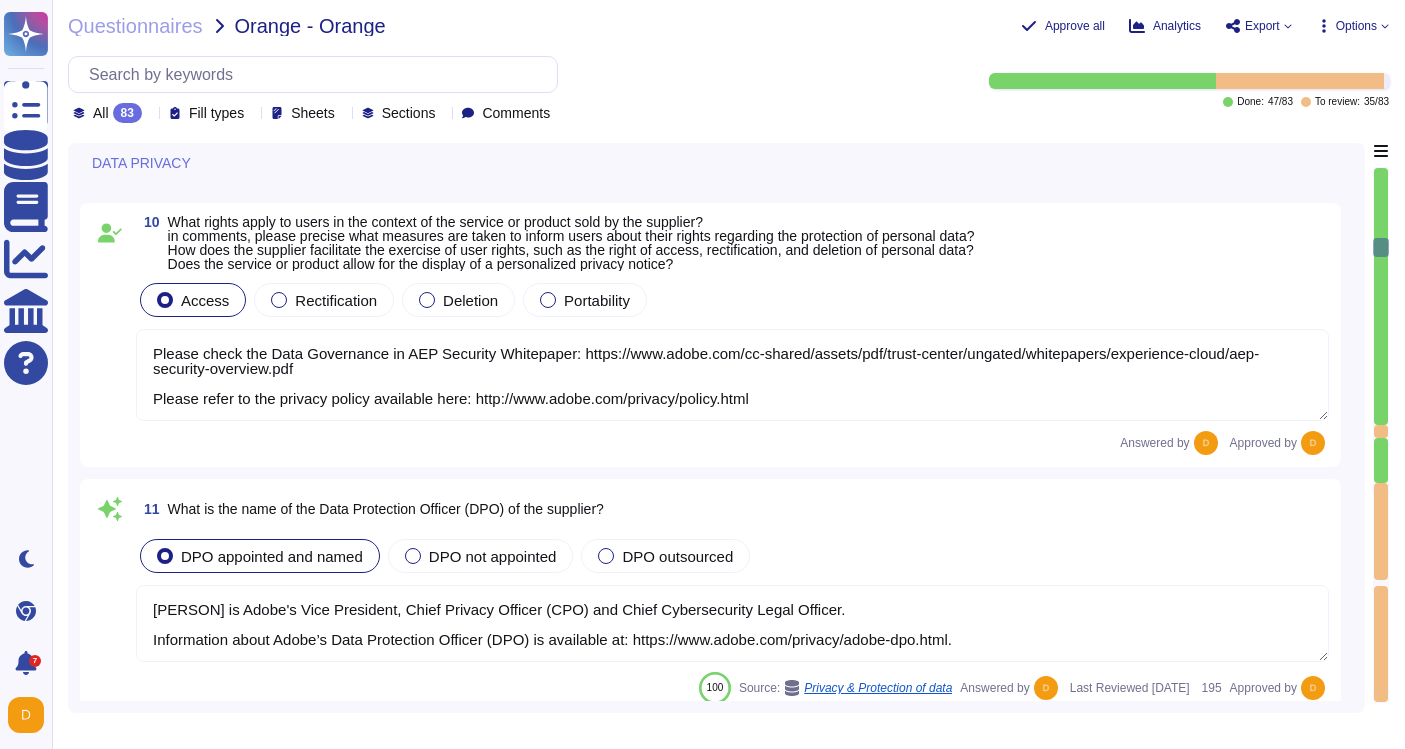 type on "Adobe has secure deletion process aligned with NIST SP 800-88 in place and although cannot provide a certificate of deletion, it can provide the written confirmation." 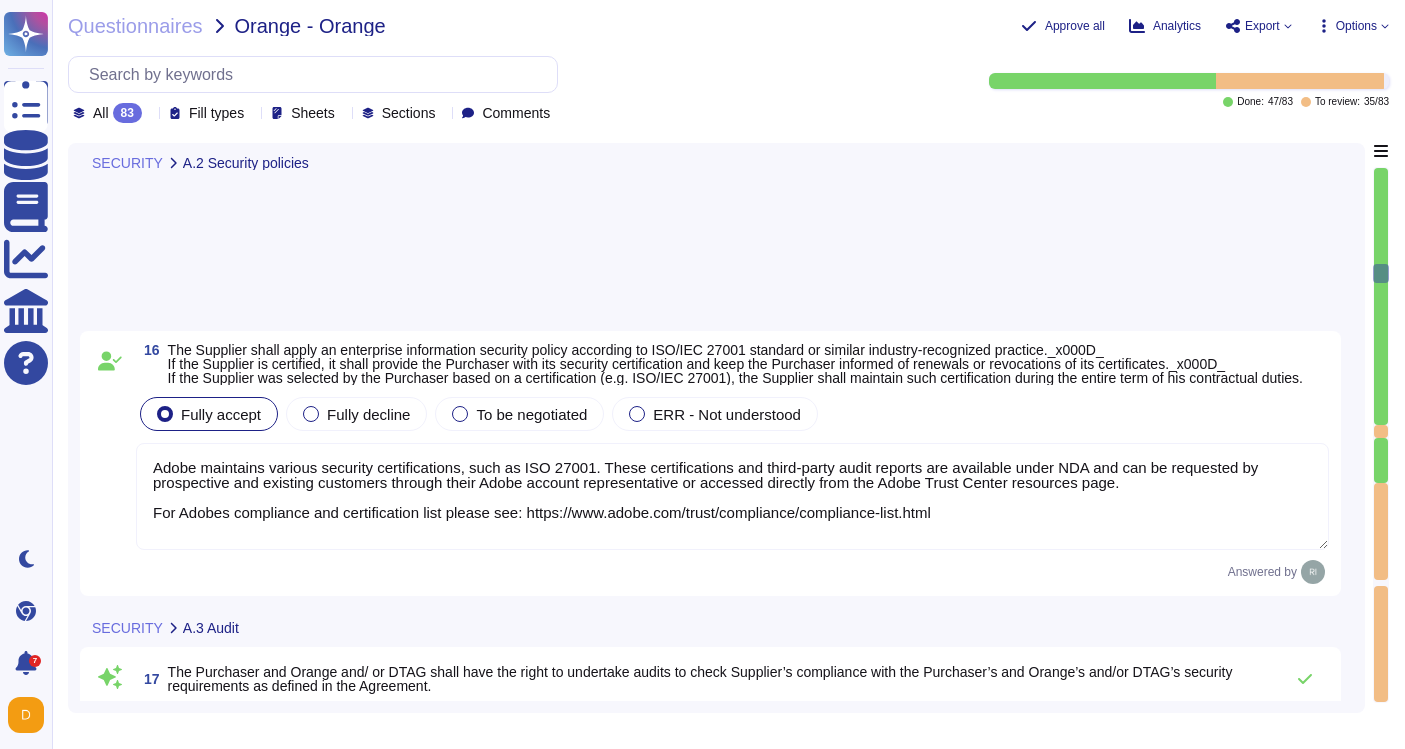 type on "Adobe doesn't allow onsite audits by default. Independent security tests are scheduled and performed by reputable third-party security researchers who are given gray box access to the product or solution being tested. Adobe can also provide proof of external audit certifications such as ISO-27001 and SOC 2, via Trust Center. Security assessment by the customers can be performed but these are addressed in the agreement." 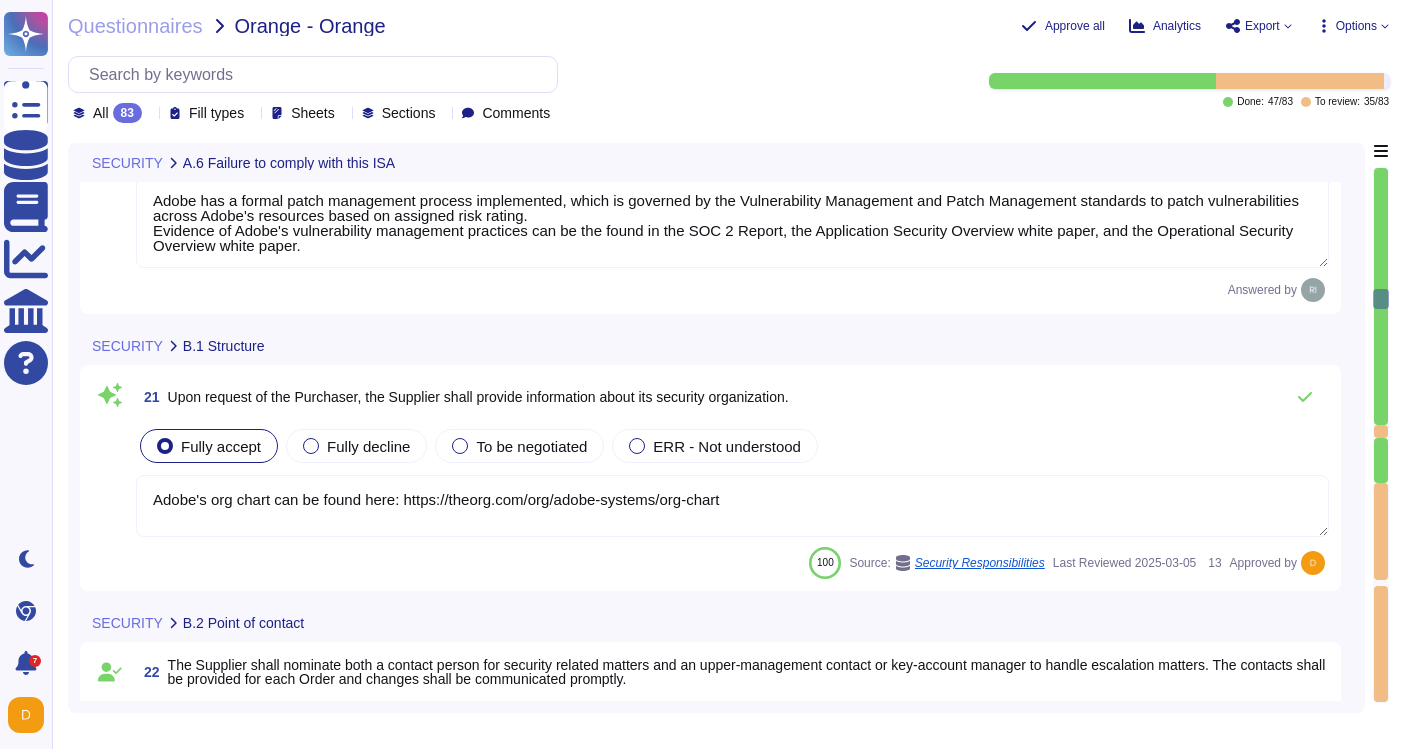 type on "Adobe has a formal patch management process implemented, which is governed by the Vulnerability Management and Patch Management standards to patch vulnerabilities across Adobe's resources based on assigned risk rating.
Evidence of Adobe's vulnerability management practices can be the found in the SOC 2 Report, the Application Security Overview white paper, and the Operational Security Overview white paper." 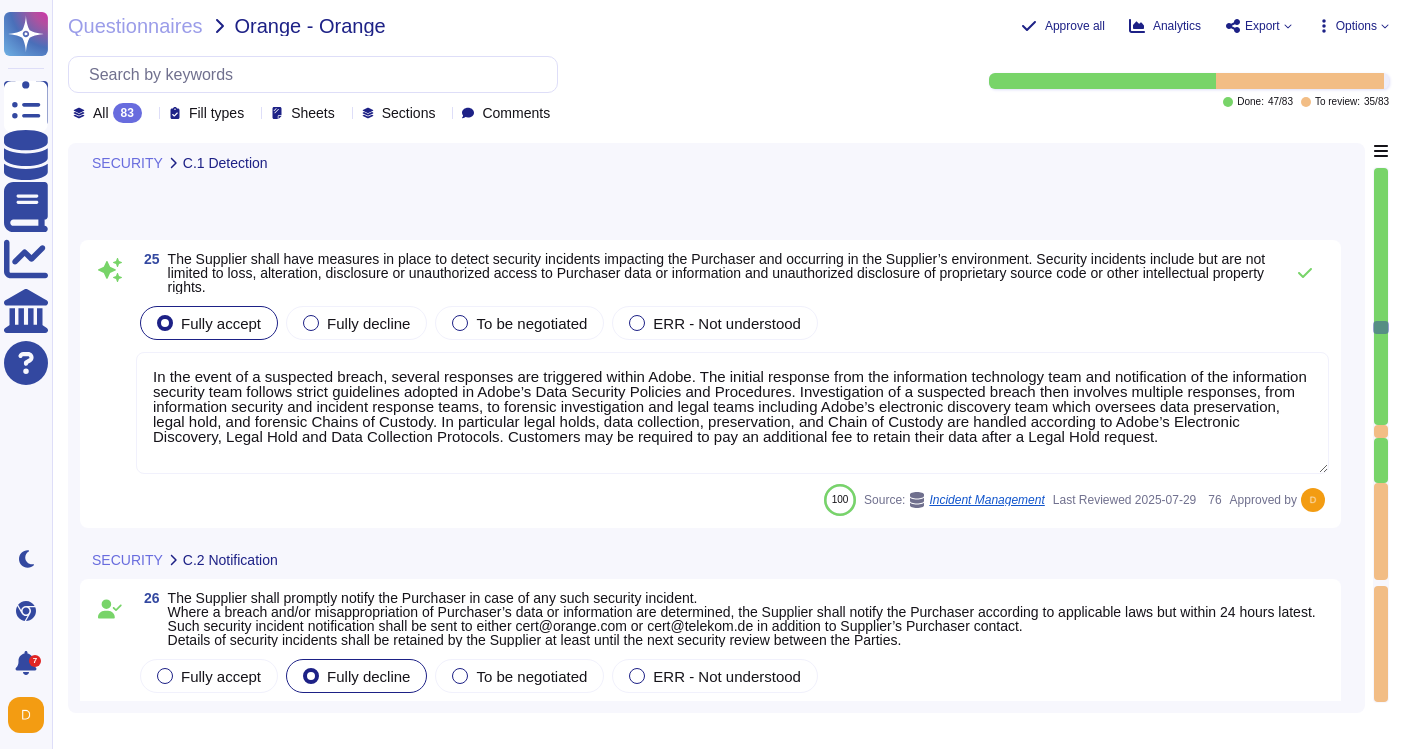 type on "Breach notification is addressed in the contractual terms between Adobe and the Customer." 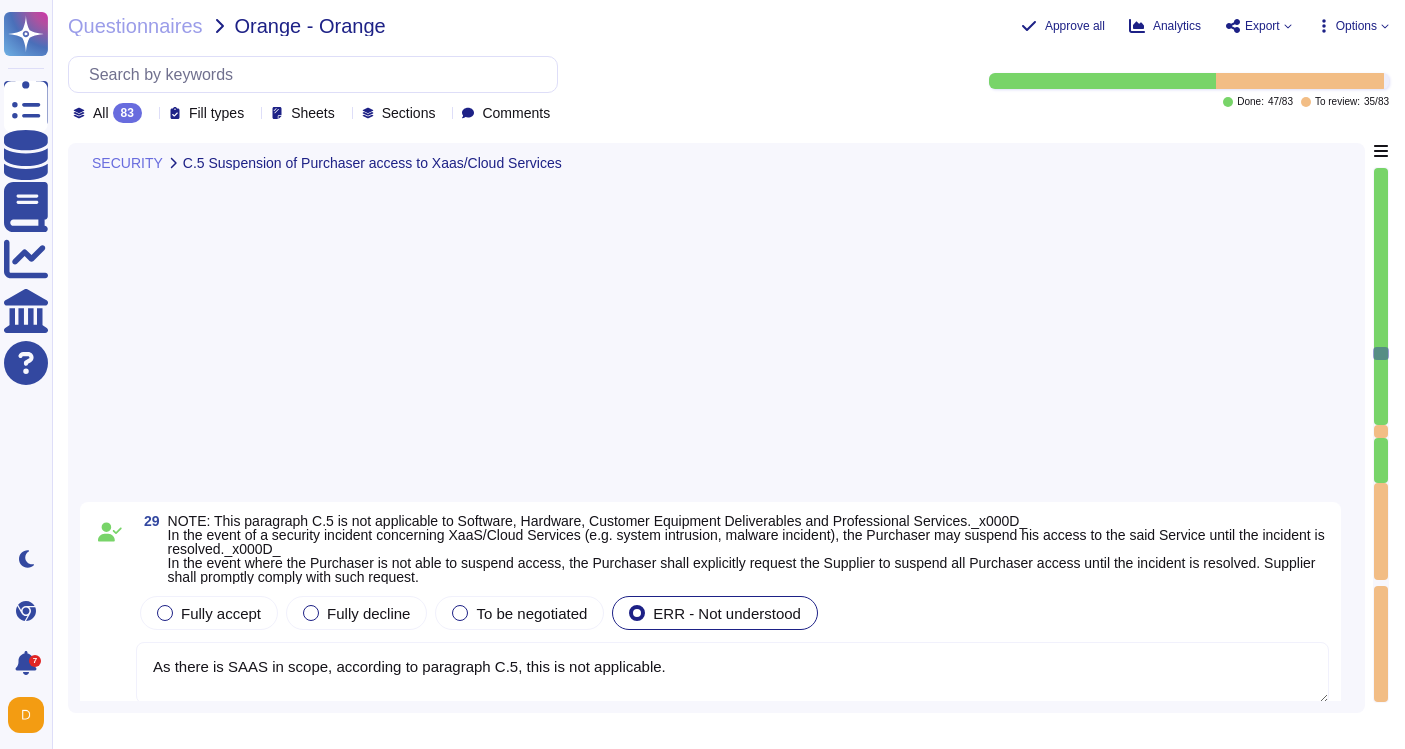 type on "As there is SAAS in scope, according to paragraph C.6, this is not applicable." 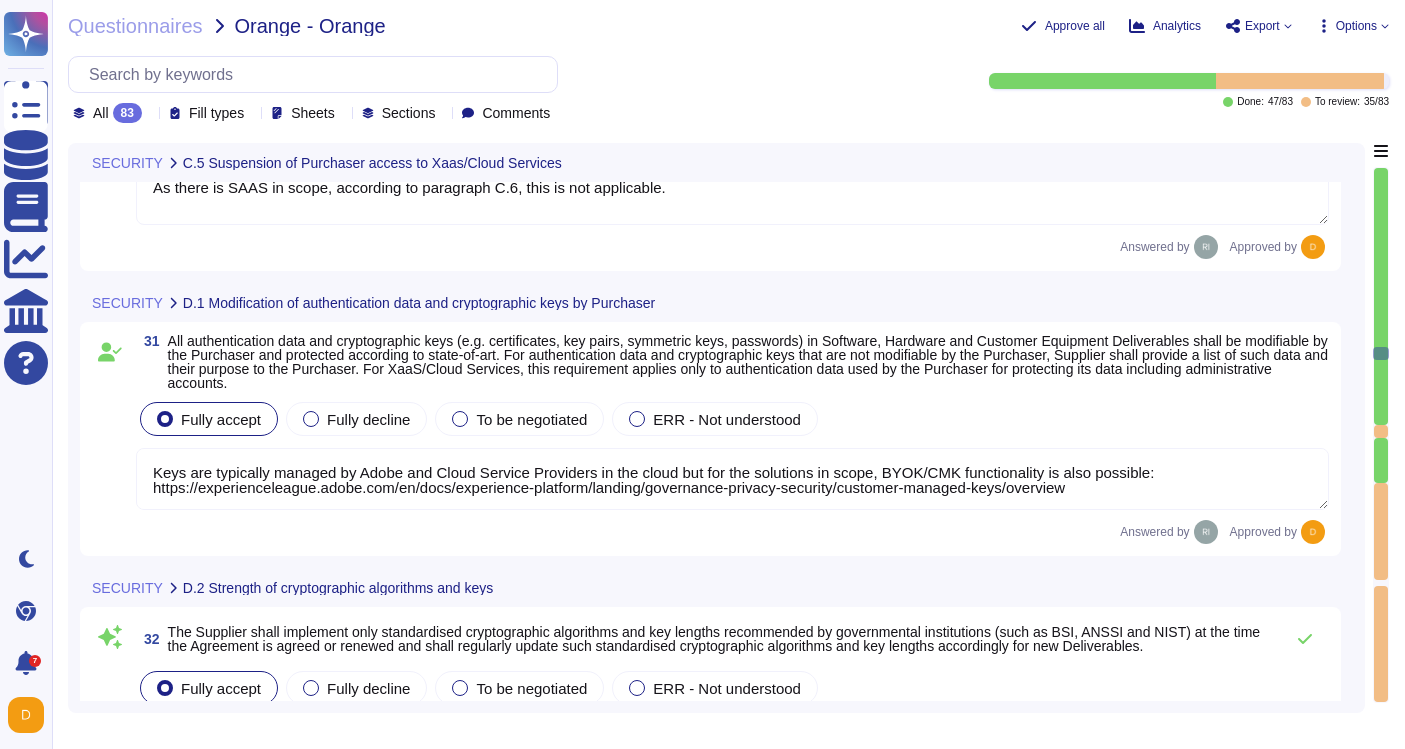 scroll, scrollTop: 9005, scrollLeft: 0, axis: vertical 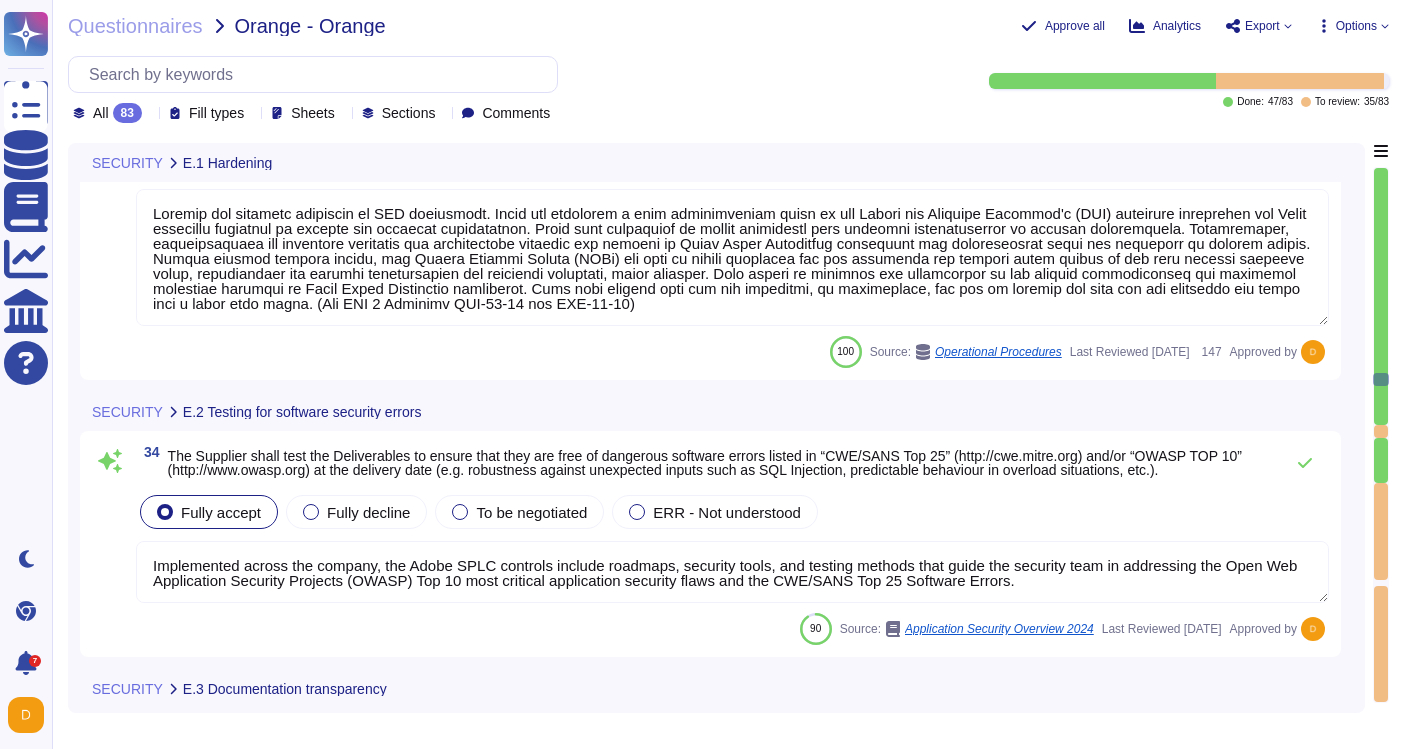 type on "Systems are hardened according to CIS guidelines. Adobe has developed a base configuration based on the Center for Internet Security's (CIS) hardening guidelines and Adobe hardening standards to support our security requirements. Adobe uses mechanisms to detect deviations from baseline configurations on product environments. Additionally, configurations and hardening standards are periodically reviewed and updated by Adobe Cloud Operations management and vulnerability scans are performed on machine images. During regular release cycles, new Amazon Machine Images (AMIs) are used to create instances and old instances are retired which result in the most current security image, representing the current configuration and hardening standards, being deployed. This serves to maintain the environment to the current configuration and hardening standards approved by Adobe Cloud Operations management. This also ensures that the old instances, if compromised, are not in service and that the new instances are built fro..." 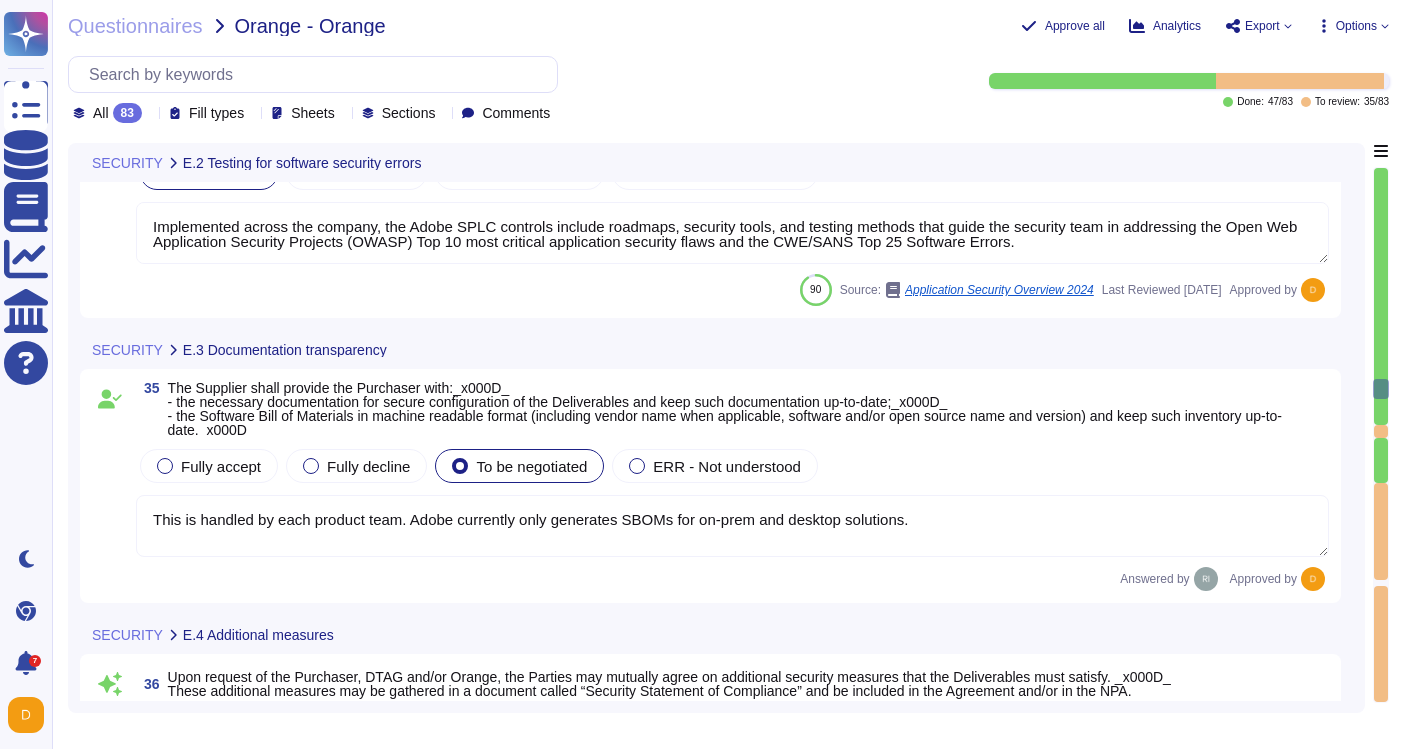 type on "Adobe monitors third-party vendors for real-time security threats and risks to their external landscape using a third-party security intelligence platform." 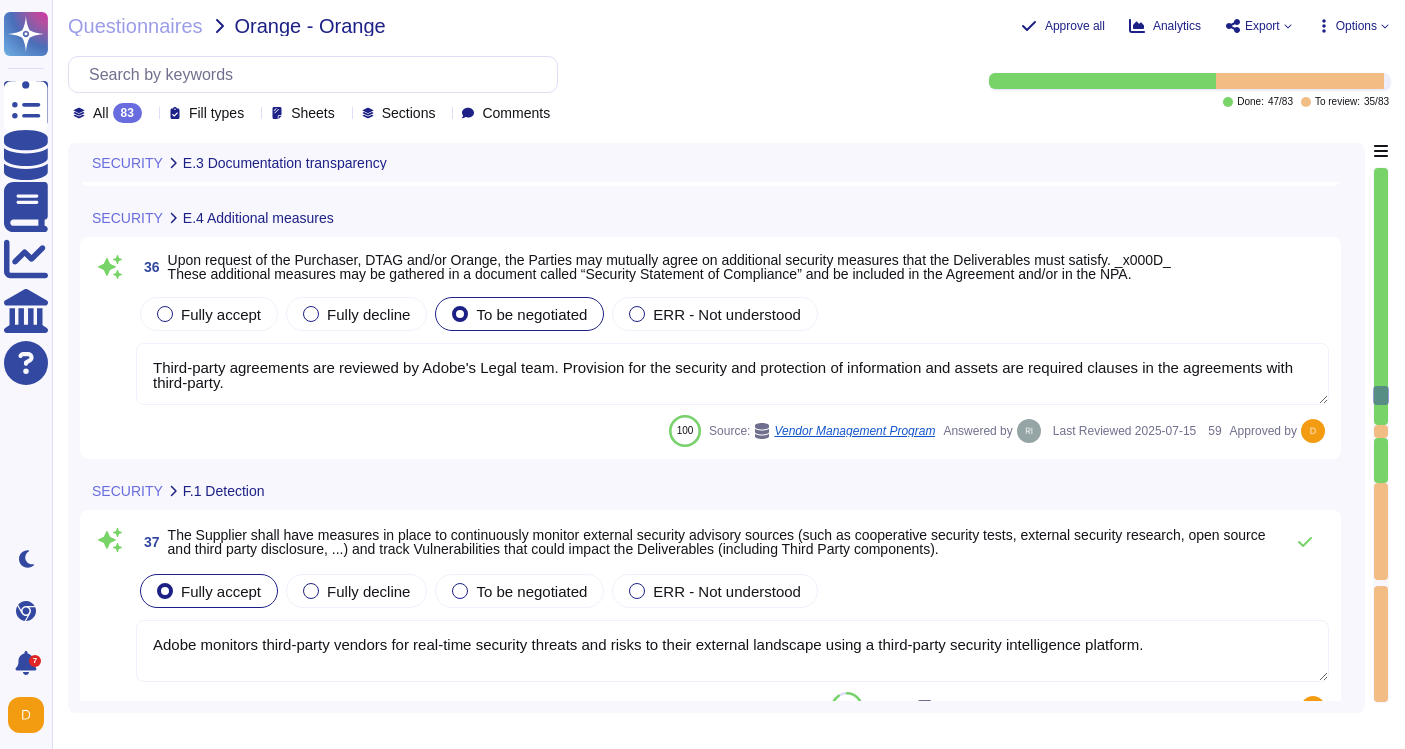 type on "Adobe conducts vulnerability assessments, assigns risk ratings to the discovered vulnerabilities and tracks legitimate vulnerabilities through remediation; scan tools are updated prior to running scans. (See SOC 2 control - VM-01-01)" 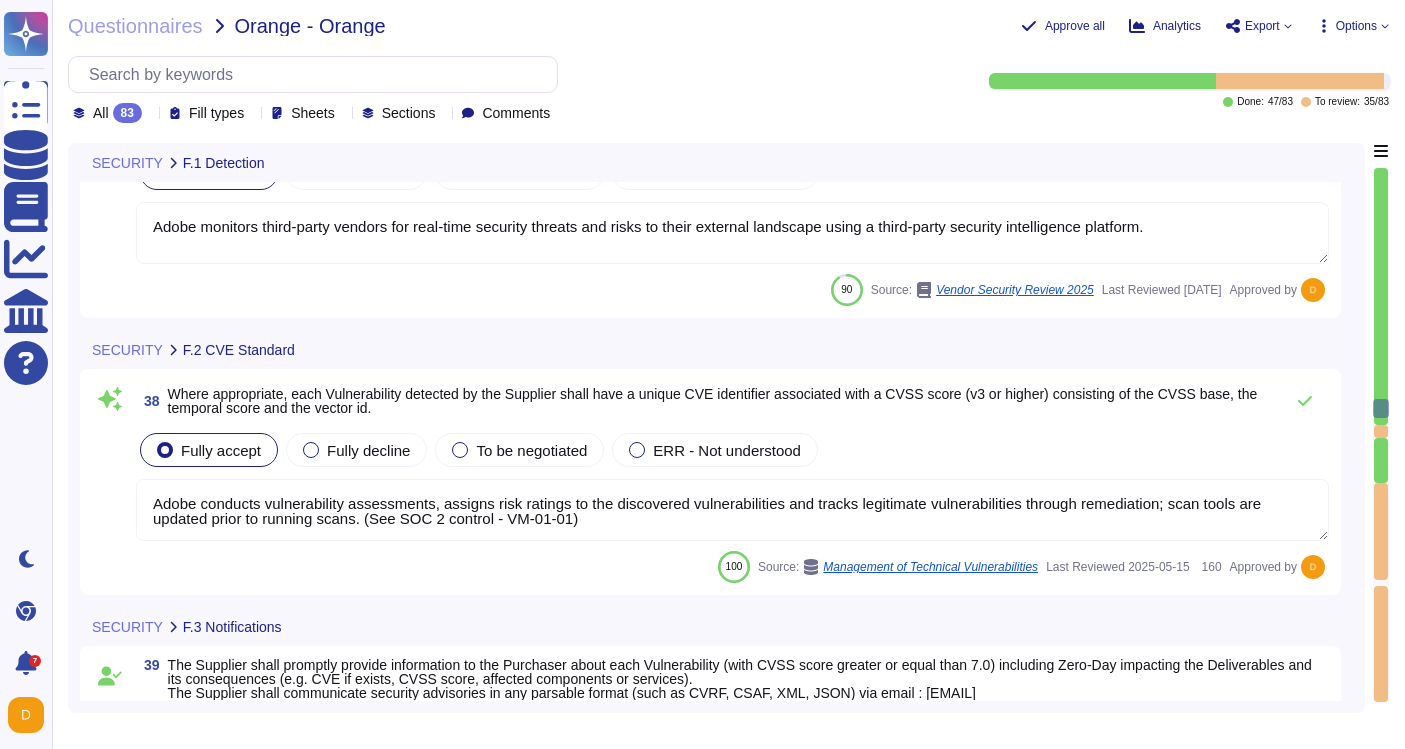 type on "This is managed by Adobe. For vulnerability tracking, Adobe assigns a risk rating to identified vulnerabilities and prioritizes remediation of legitimate vulnerabilities according to the assigned risk. Results are logged and tracked via an internal ticketing system. When vulnerabilities are reported to the Product Security Incident Response Team (PSIRT) team, they are logged, assigned and tracked via an internal ticketing system, as well. For vulnerability scanning, monthly internal scans are required for services/products in scope for FedRAMP. Products with SOC 2, ISO-27001, PCI etc. certifications, listed here: https://www.adobe.com/trust/compliance/compliance-list.html have internal scans run on at least a quarterly basis, and after a significant change (code or feature change, or new release). For Document Cloud and Creative Cloud for enterprise, external scans are run on publicly facing IP addresses at least quarterly and after a significant product change. For Experience Cloud solutions, internal and..." 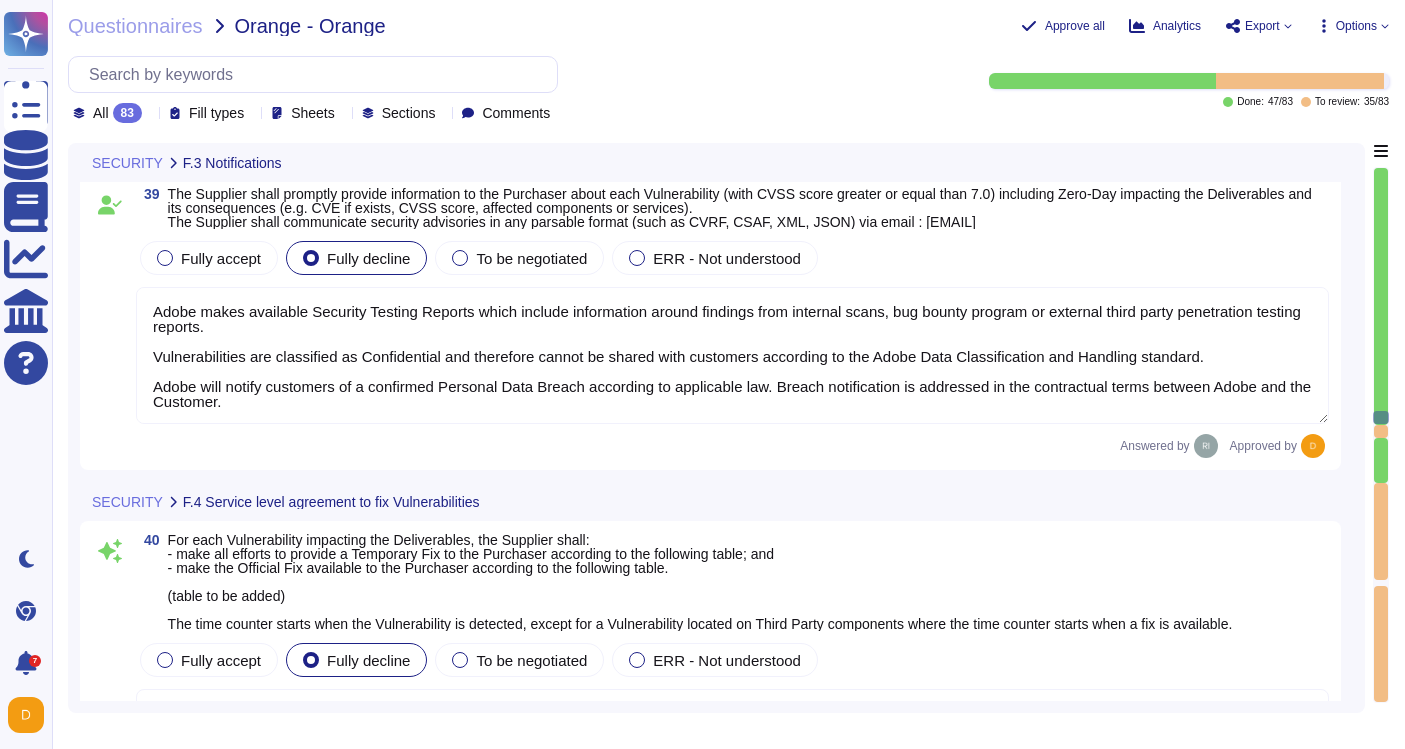 type on "All components and code produced by third parties, including open source libraries and code, must be registered to ensure they can be monitored for publicly-known vulnerabilities. All vulnerabilities identified in third party components and code must be remediated in accordance to the Patch Management Standard timelines.
Any third party software notices and/or additional terms and conditions for the service offering is available here: https://www.adobe.com/products/eula/third_party.html" 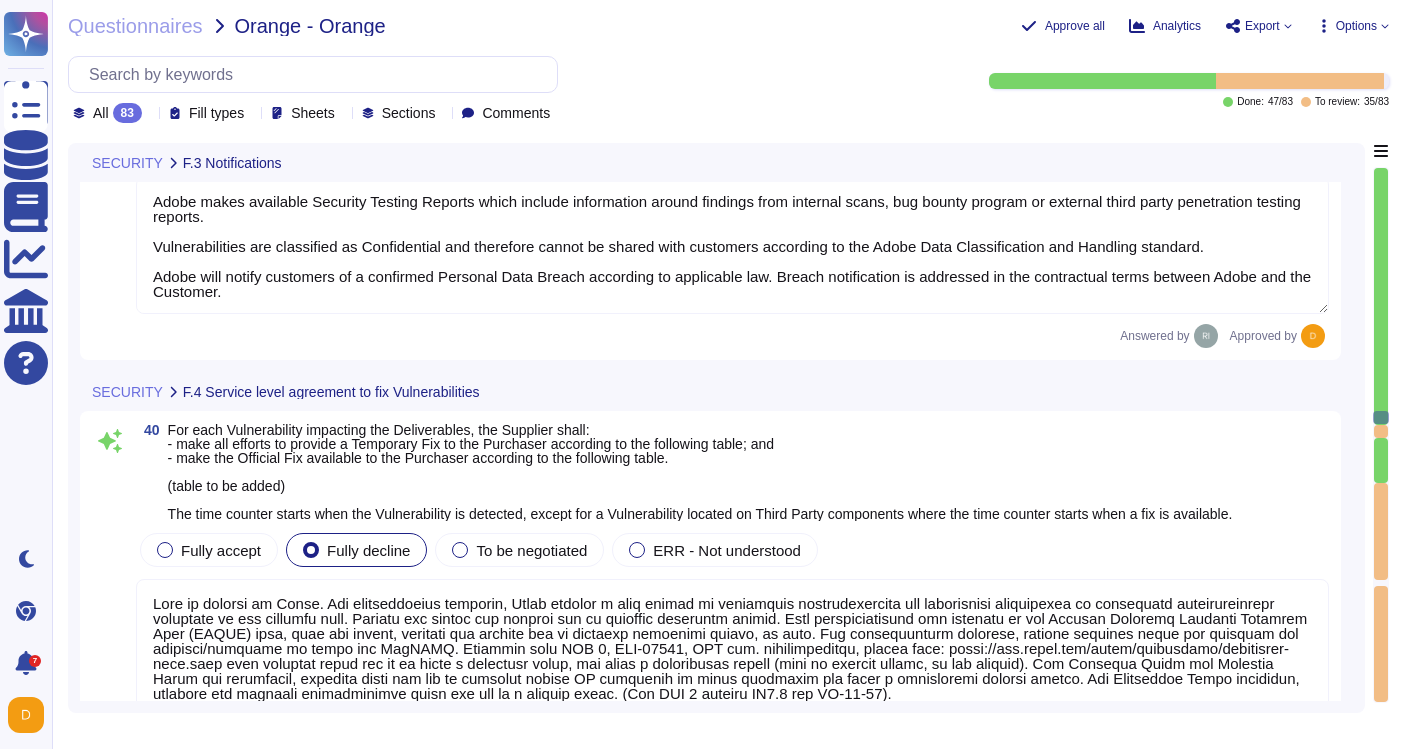 scroll, scrollTop: 10698, scrollLeft: 0, axis: vertical 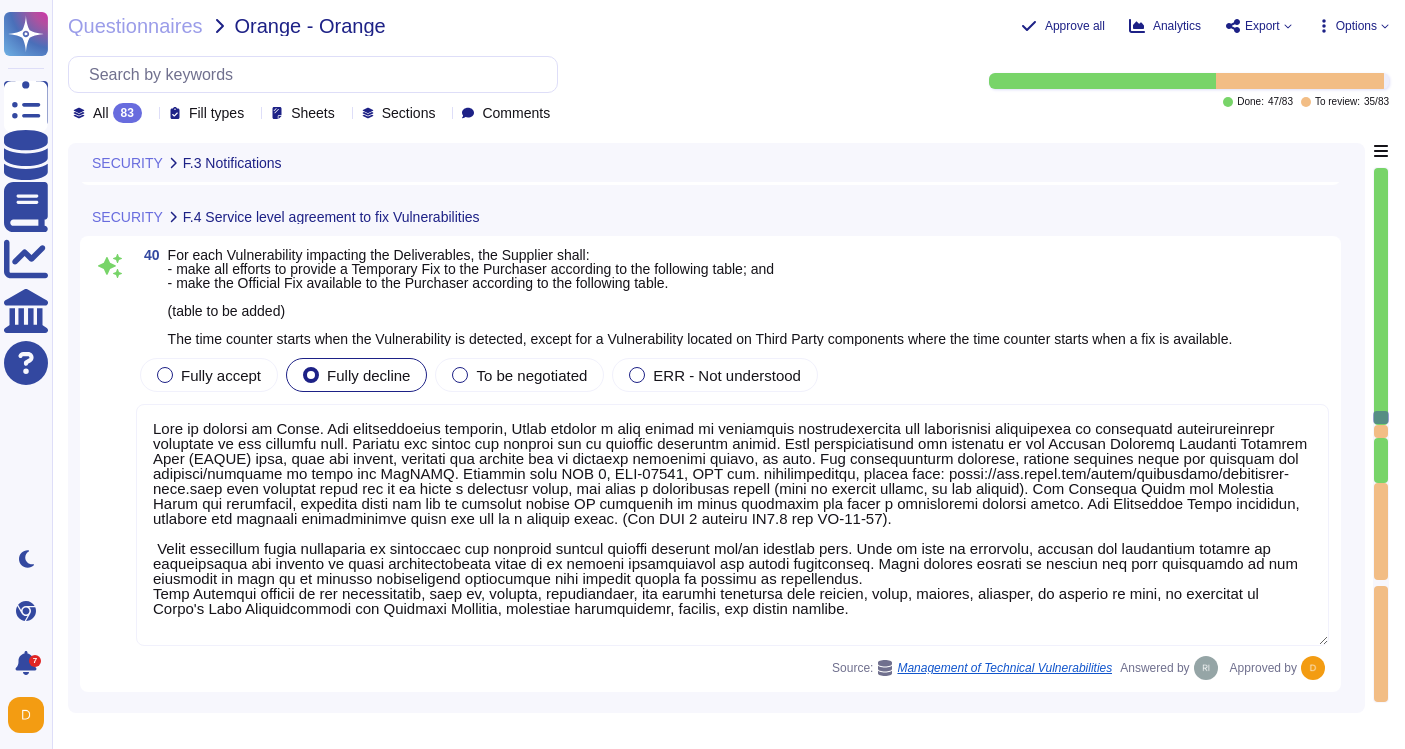 type on "This is managed by Adobe.
Security patches must be applied according to the timelines and severity level requirements listed in Adobe's Vulnerability Management Standard." 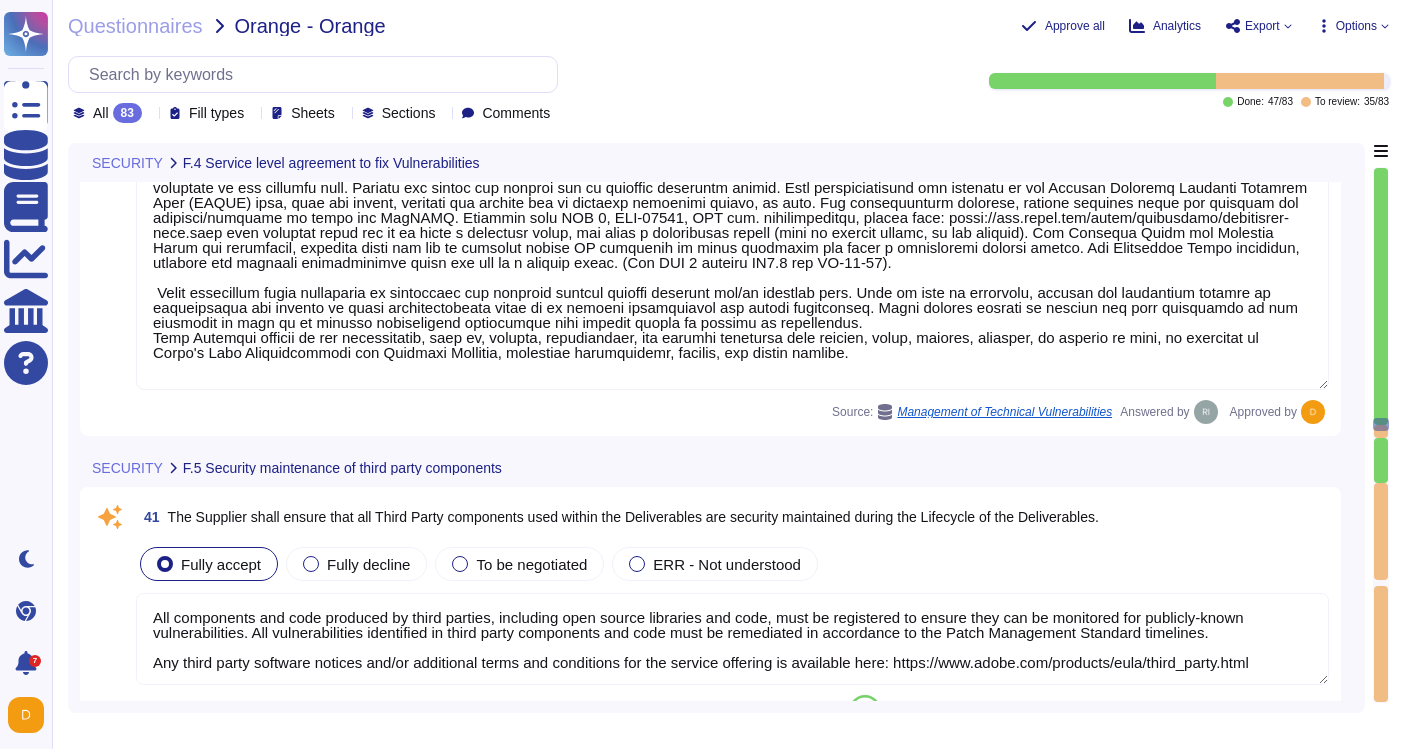 type on "The Adobe Vulnerability Management program provides operational groups with the ability to detect and remediate potentially malicious vulnerabilities and proactively mitigate known risks. The Vulnerability Management program details tools and processes that are used to detect vulnerabilities including internal and external scanning, penetration testing and malware scanning. The program also provides remediation timelines and tools for tracking and reporting on remediations.
Vulnerability management is addressed further in the Application and Operational Security white papers; see: https://www.adobe.com/content/dam/cc/en/trust-center/ungated/whitepapers/corporate/adobe-secure-engineering-wp.pdf; https://www.adobe.com/content/dam/cc/en/trust-center/ungated/whitepapers/corporate/adobe-opsec-overview.pdf
This is managed by Adobe.
Security patches must be applied according to the timelines and severity level requirements listed in Adobe's Vulnerability Management Standard." 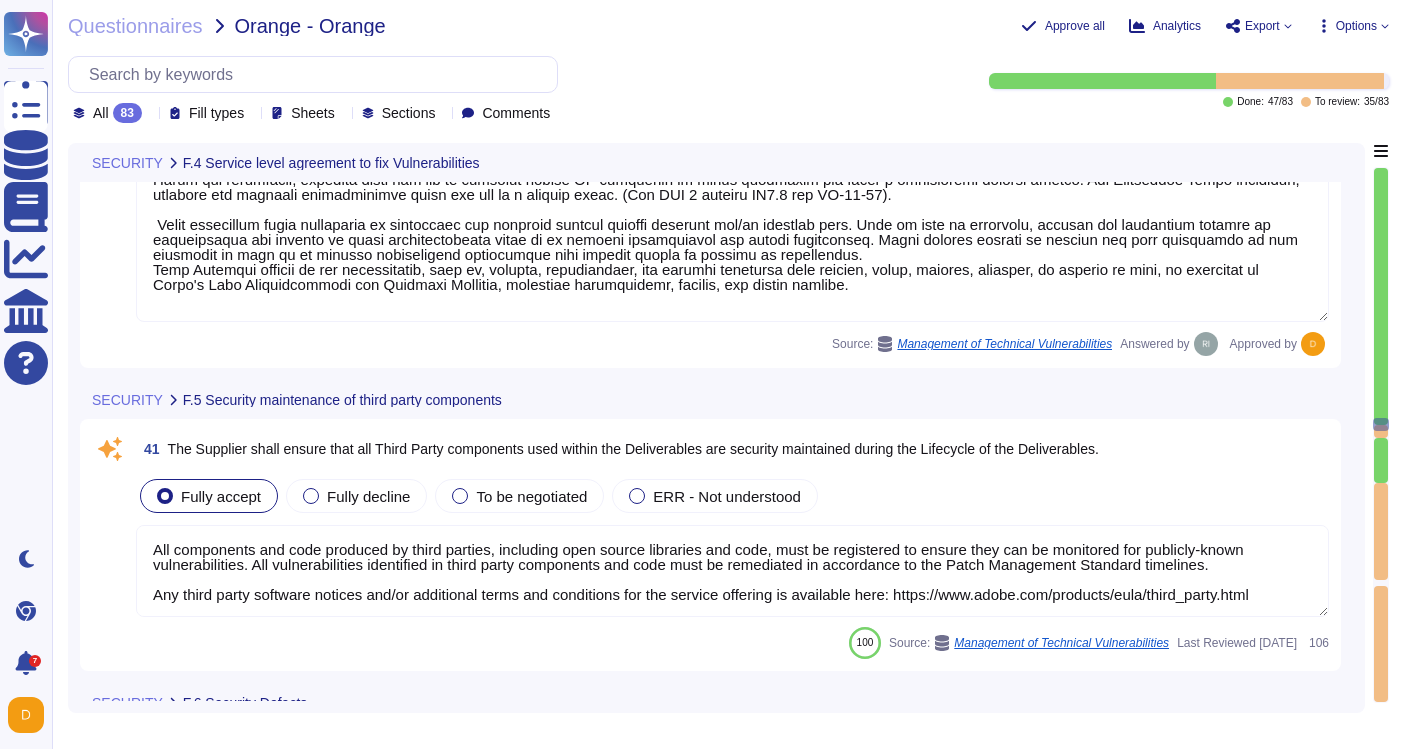 scroll, scrollTop: 2, scrollLeft: 0, axis: vertical 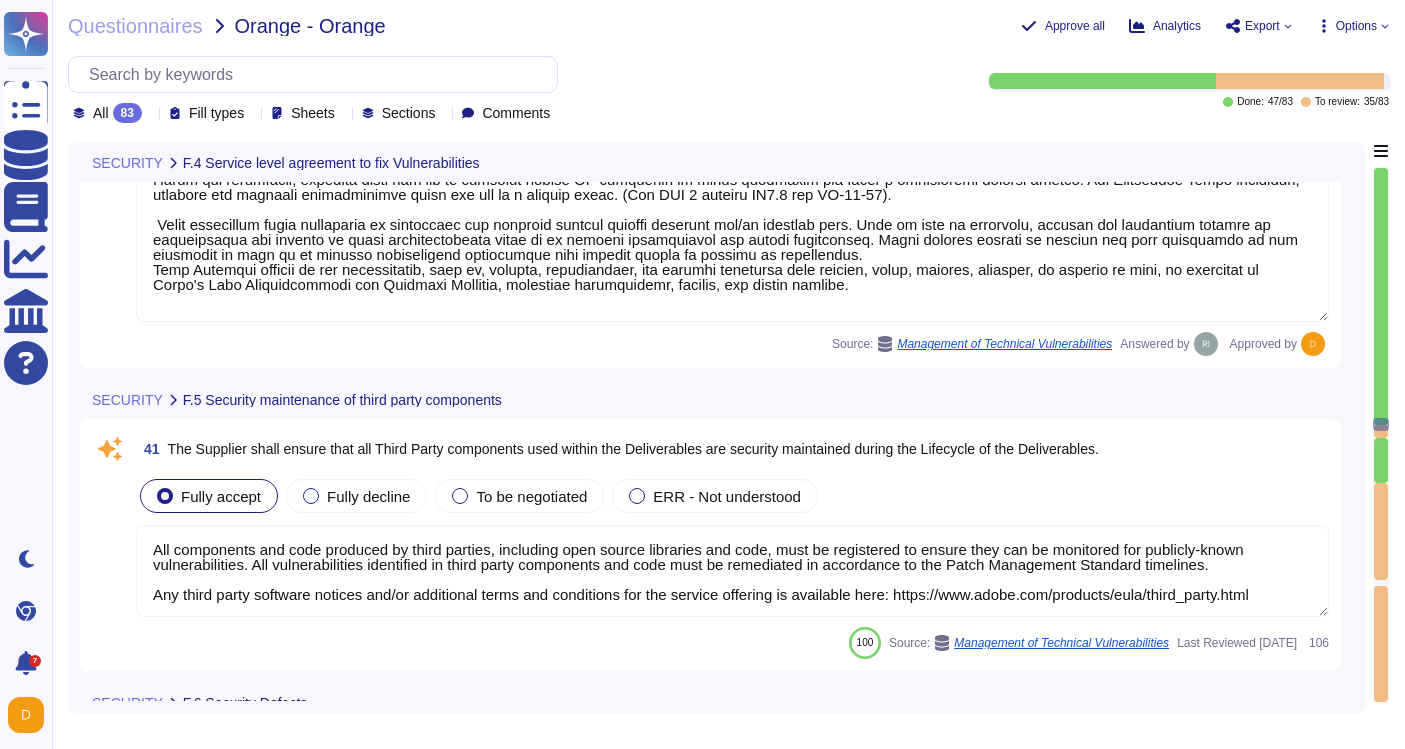 click on "All components and code produced by third parties, including open source libraries and code, must be registered to ensure they can be monitored for publicly-known vulnerabilities. All vulnerabilities identified in third party components and code must be remediated in accordance to the Patch Management Standard timelines.
Any third party software notices and/or additional terms and conditions for the service offering is available here: https://www.adobe.com/products/eula/third_party.html" at bounding box center [732, 571] 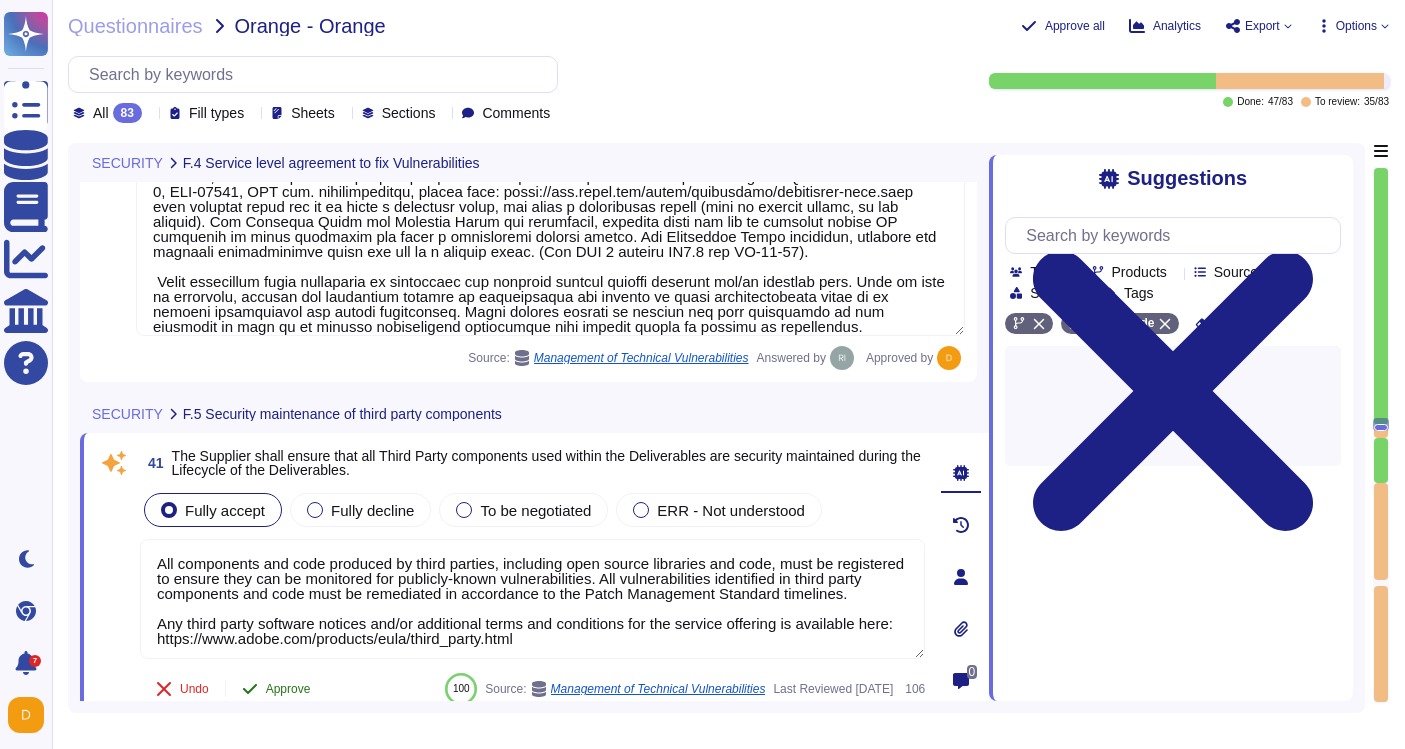 click on "Approve" at bounding box center (288, 689) 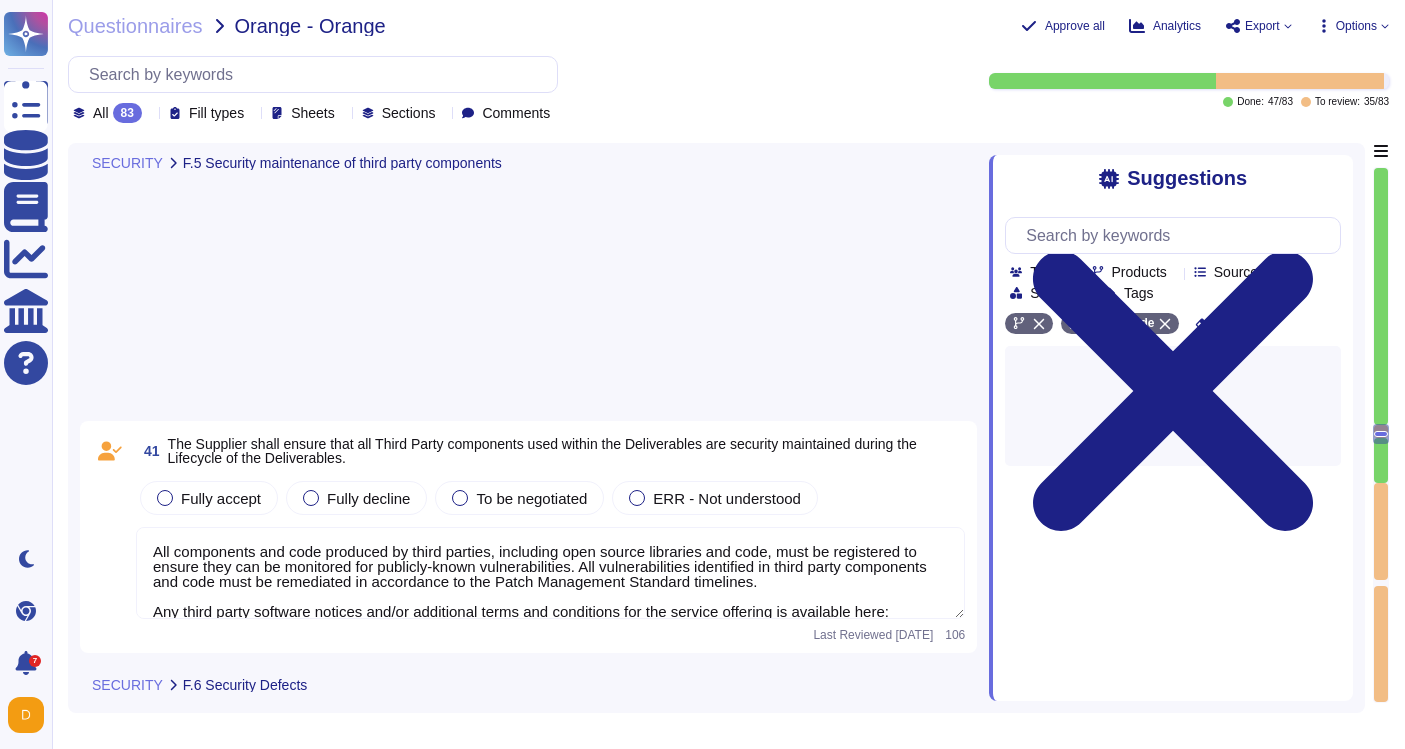 scroll, scrollTop: 11687, scrollLeft: 0, axis: vertical 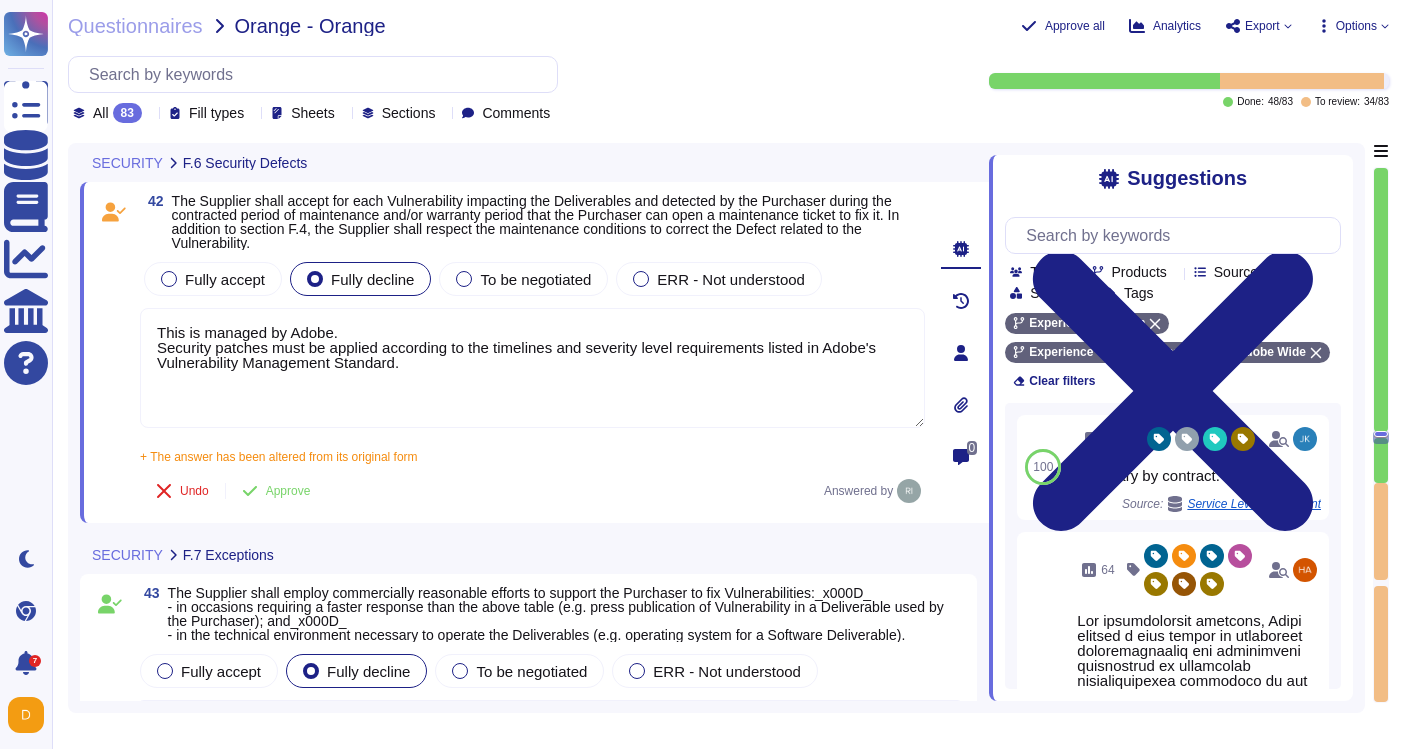 click on "SECURITY F.7 Exceptions" at bounding box center (394, 554) 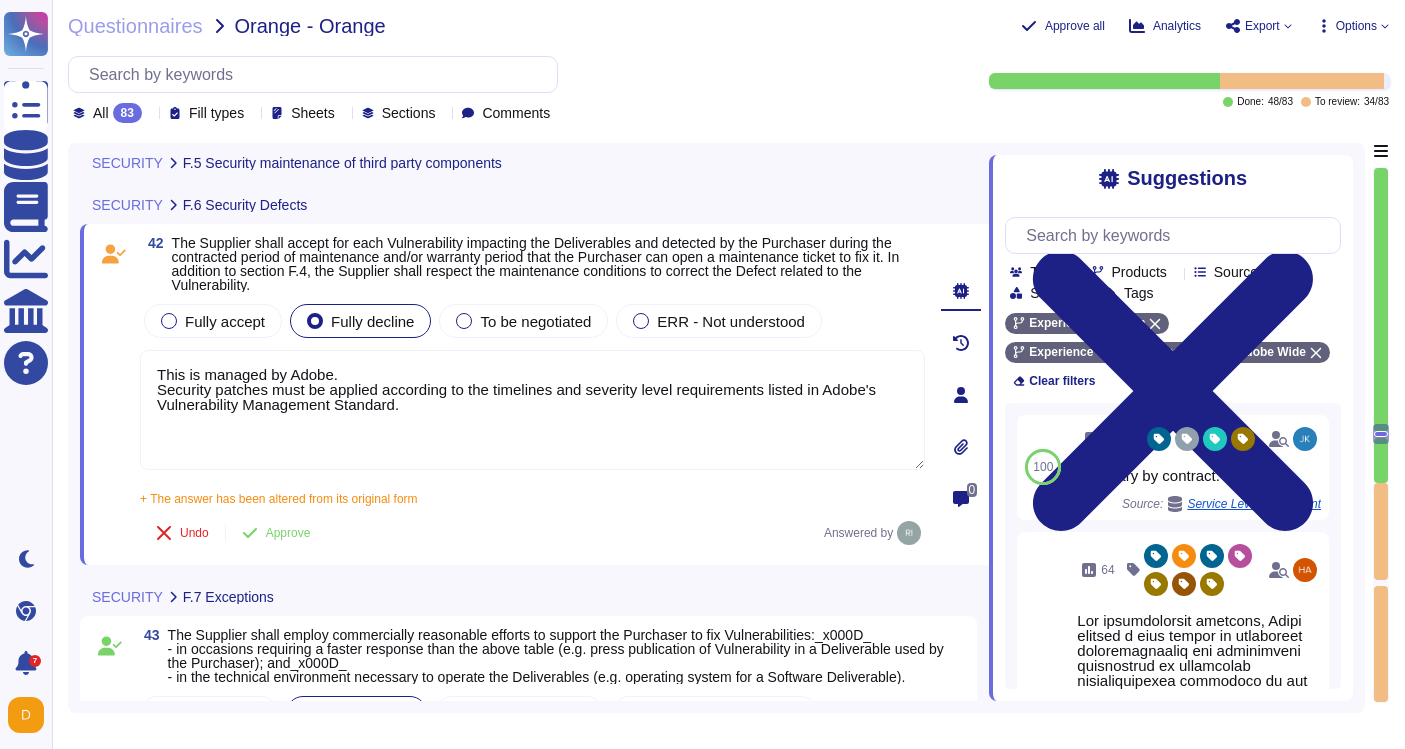 type on "All components and code produced by third parties, including open source libraries and code, must be registered to ensure they can be monitored for publicly-known vulnerabilities. All vulnerabilities identified in third party components and code must be remediated in accordance to the Patch Management Standard timelines.
Any third party software notices and/or additional terms and conditions for the service offering is available here: https://www.adobe.com/products/eula/third_party.html" 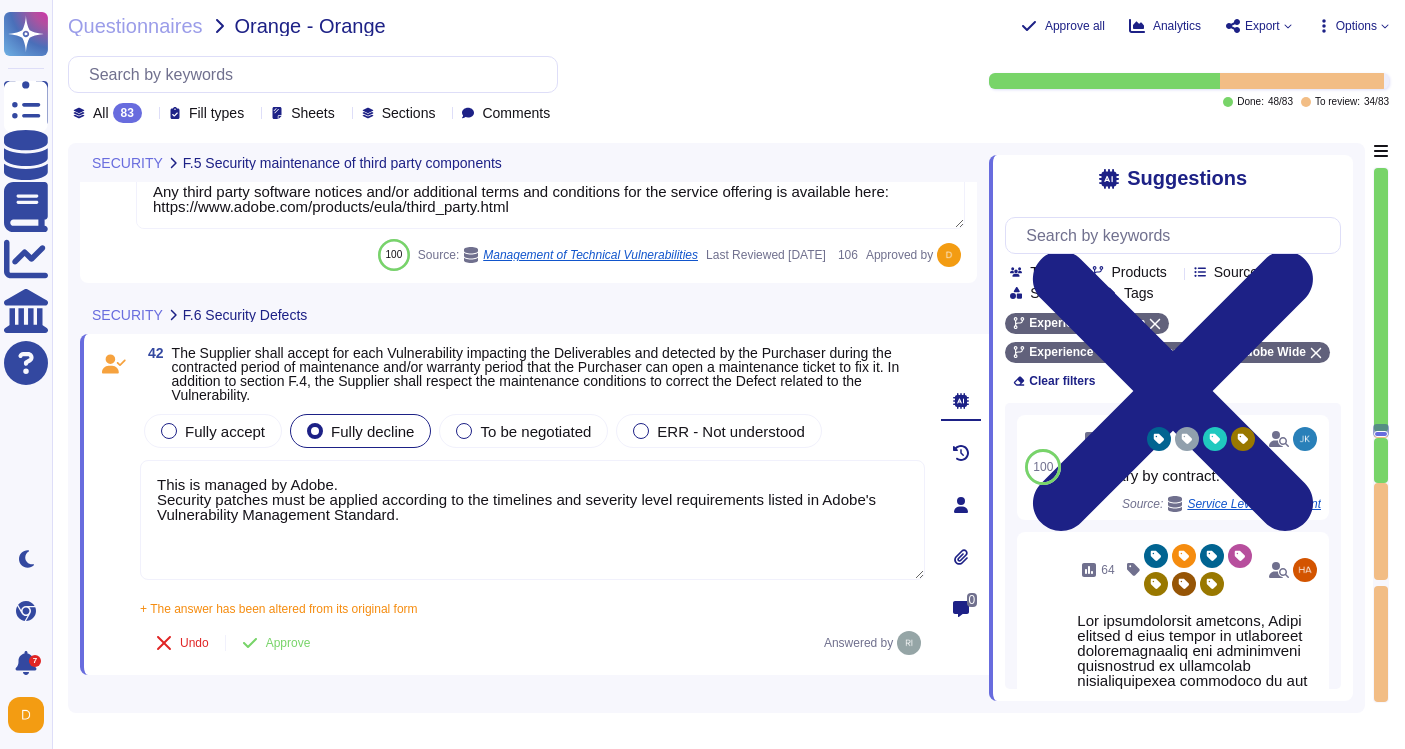 scroll, scrollTop: 11656, scrollLeft: 0, axis: vertical 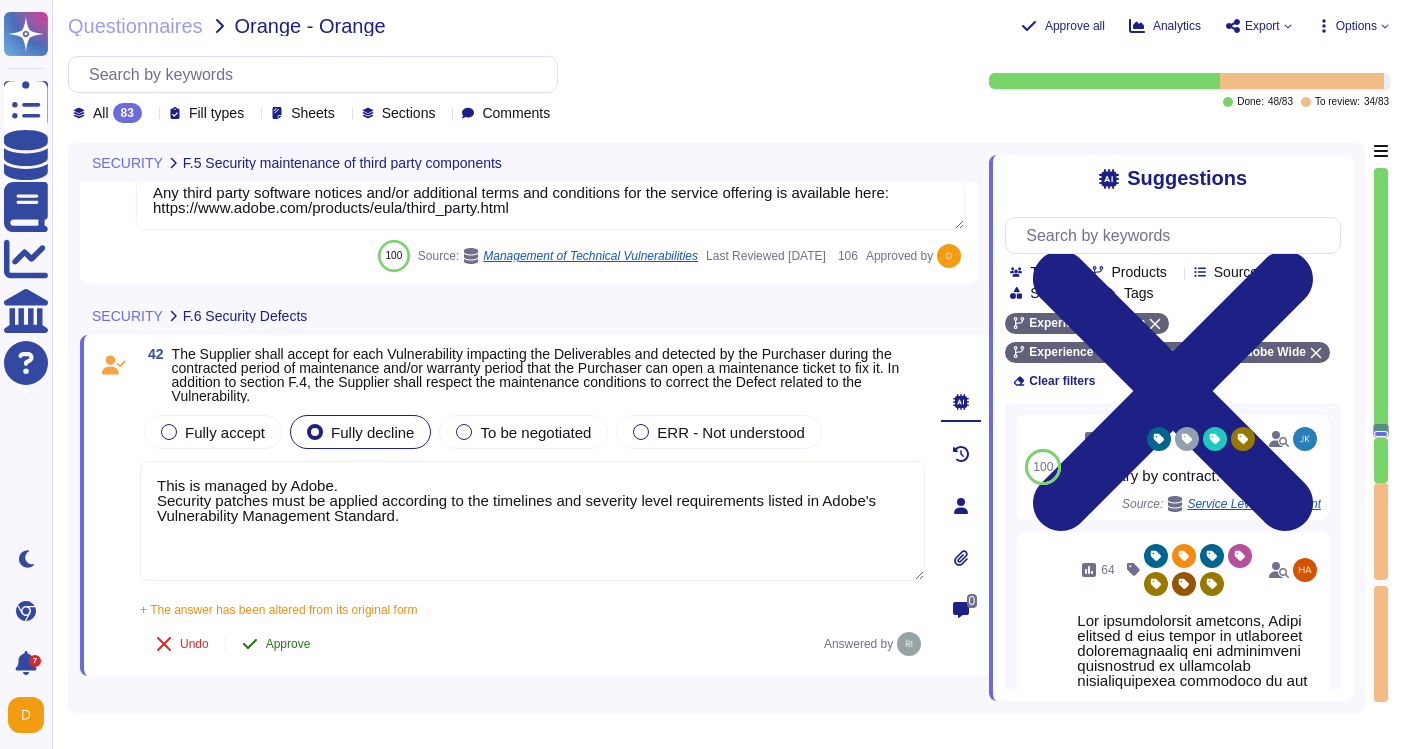 click on "Approve" at bounding box center (276, 644) 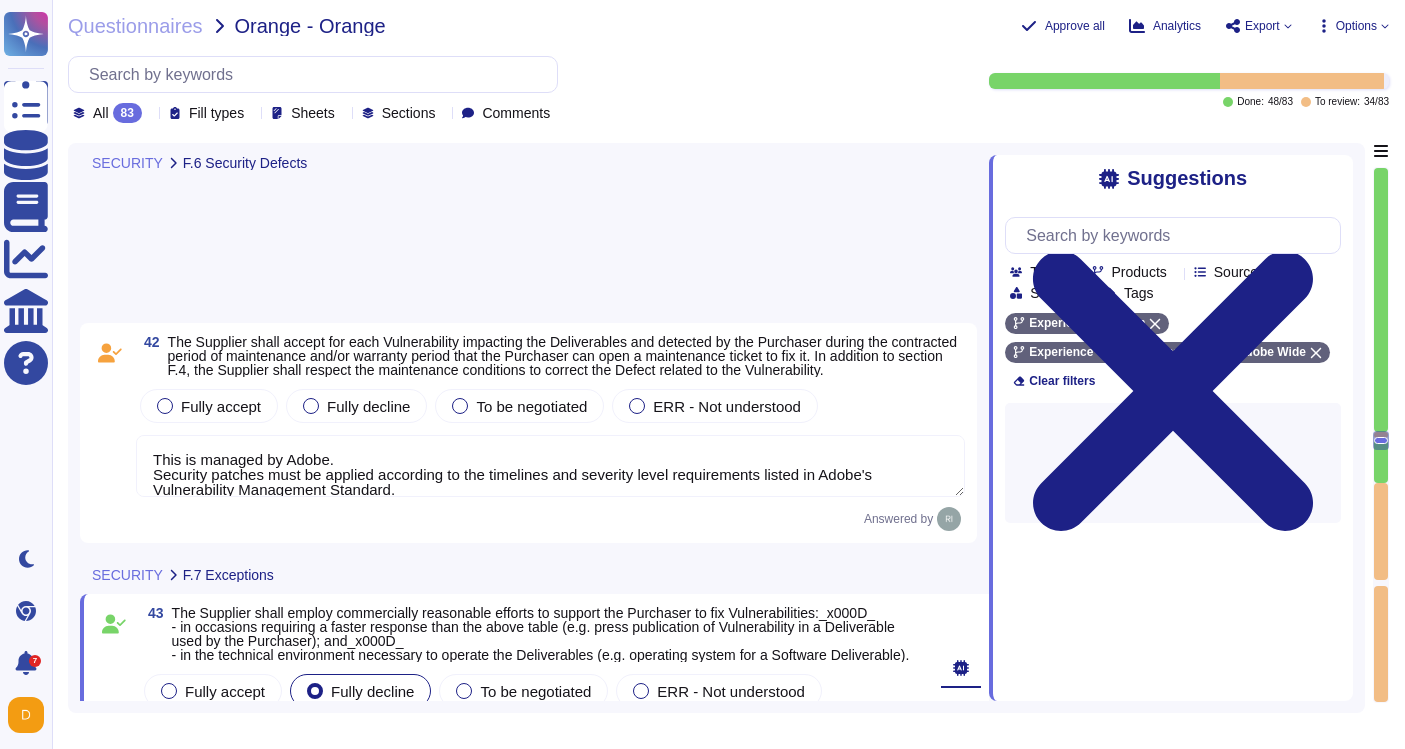 type on "For vulnerability tracking, Adobe assigns a risk rating to identified vulnerabilities and prioritizes remediation of legitimate vulnerabilities according to the assigned risk. Results are logged and tracked via an internal ticketing system. When vulnerabilities are reported to the Product Security Incident Response Team (PSIRT) team, they are logged, assigned and tracked via an internal ticketing system, as well. For vulnerability scanning, monthly internal scans are required for services/products in scope for FedRAMP. Products with SOC 2, ISO-27001, PCI etc. certifications, listed here: https://www.adobe.com/trust/compliance/compliance-list.html have internal scans run on at least a quarterly basis, and after a significant change (code or feature change, or new release). For Experience Cloud solutions, internal and external vulnerability scans are run on a monthly basis. (See SOC 2 control CC6.1 and VM-01-01).
Adobe implements patch management on production and critical systems hosting employee and/or c..." 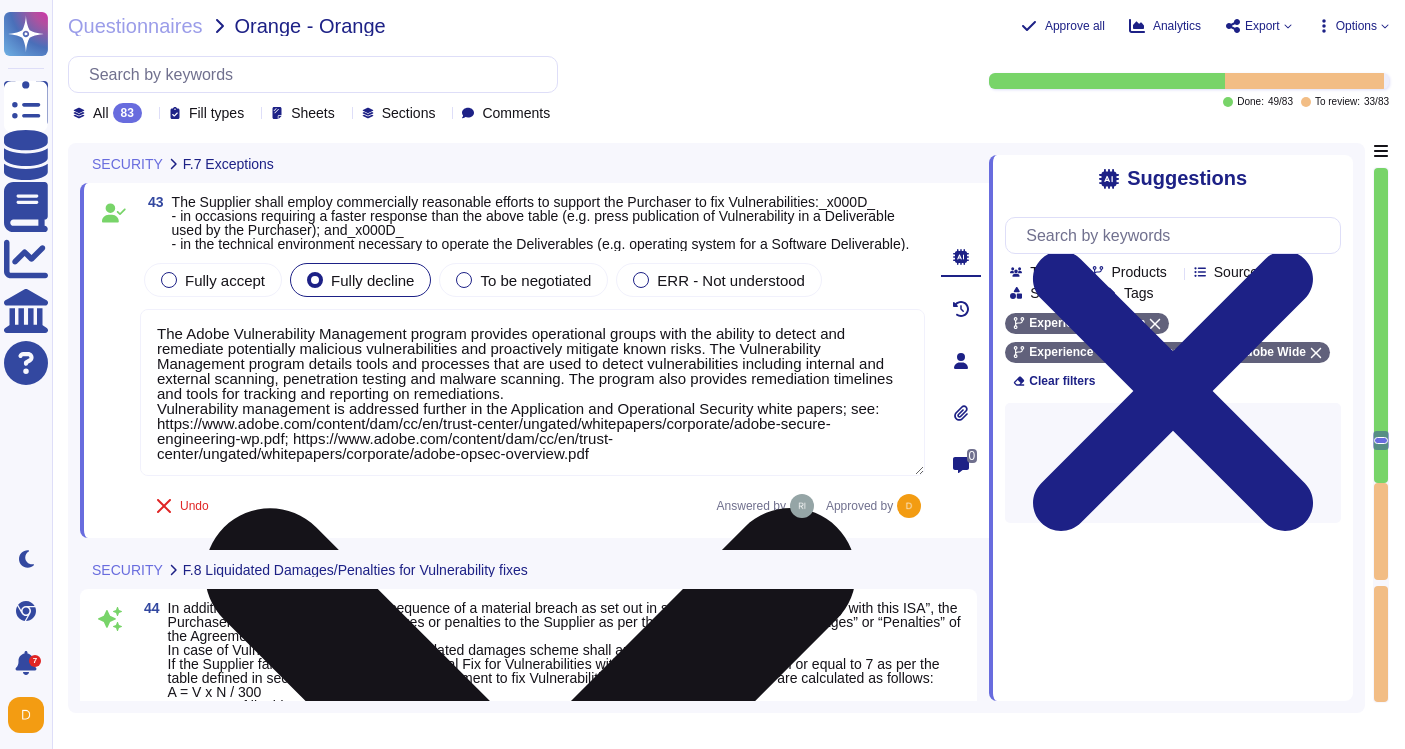 scroll, scrollTop: 12070, scrollLeft: 0, axis: vertical 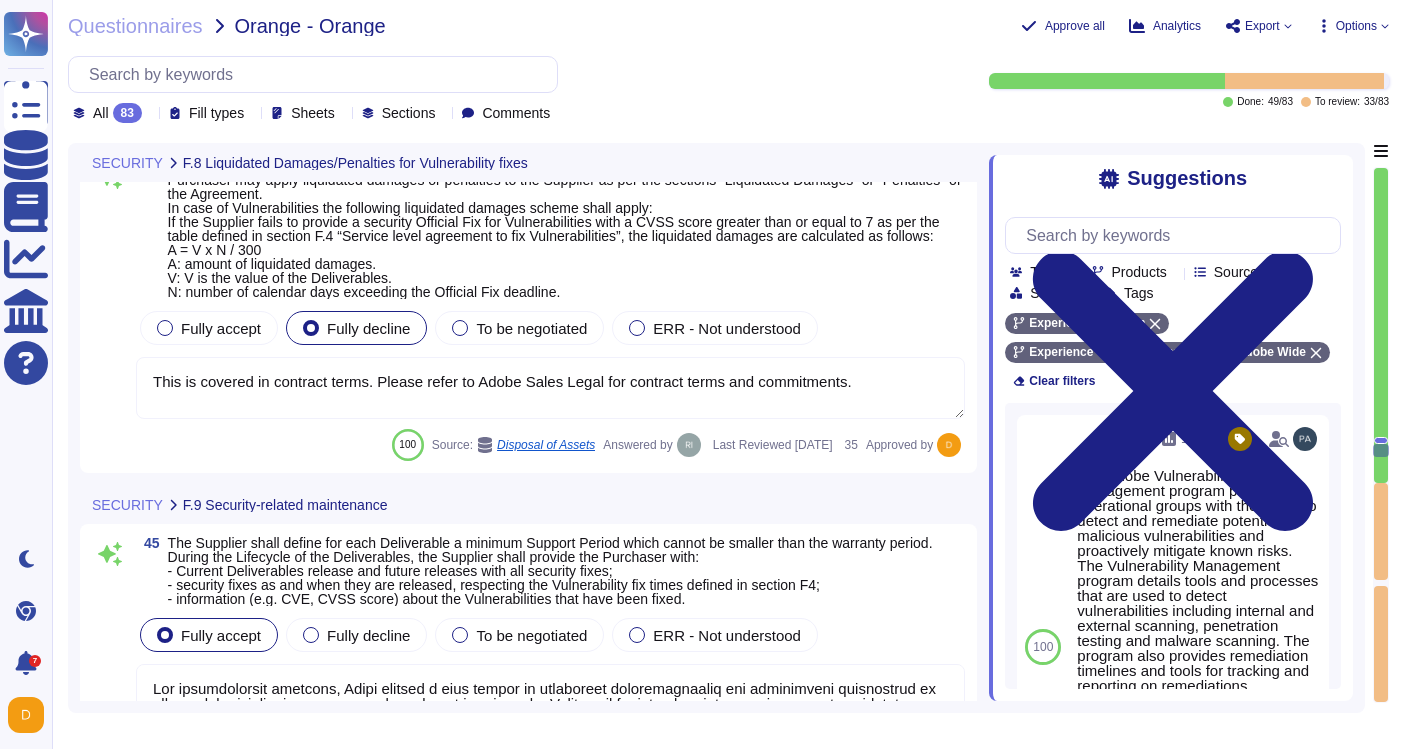 type on "Adobe acts as the Data Processor with its enterprise customer acting as the Data Controller. Please refer to the Agreement for data breach notification information." 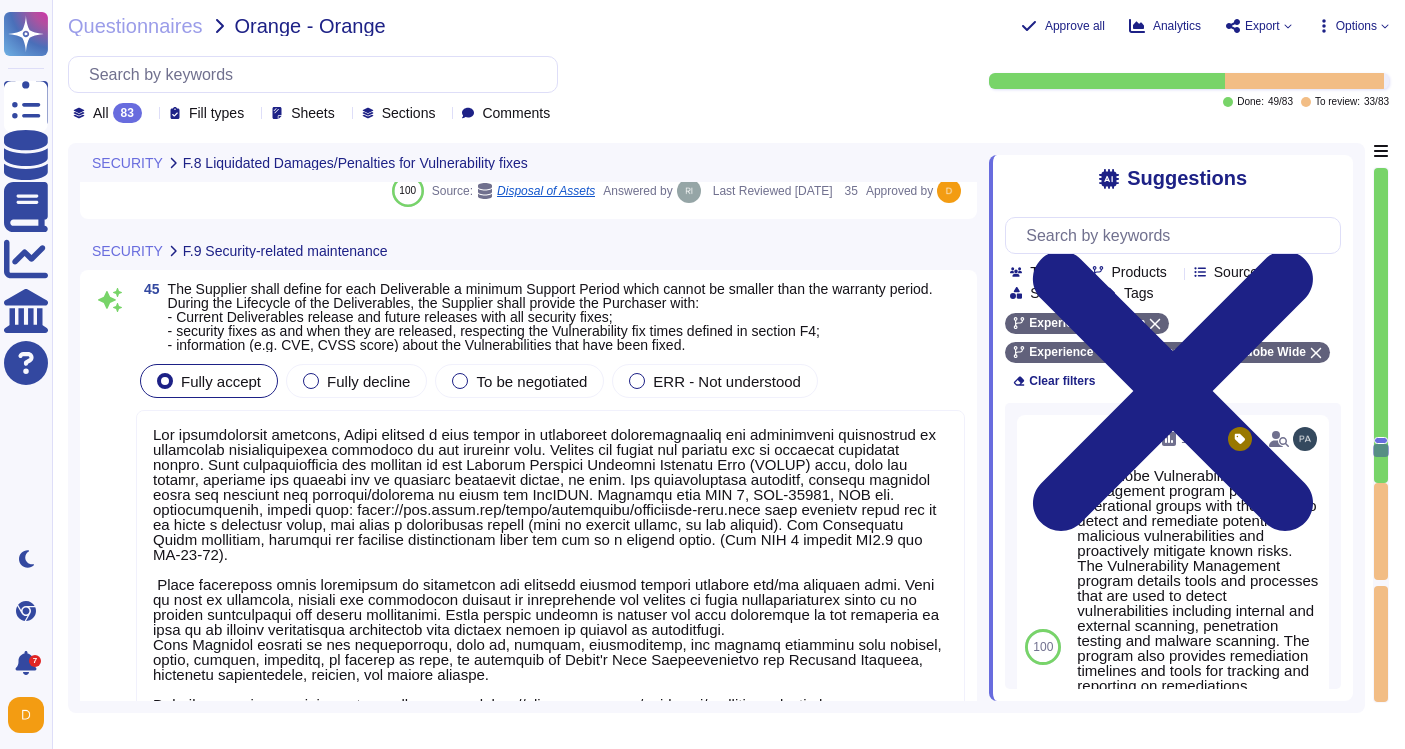 scroll, scrollTop: 12811, scrollLeft: 0, axis: vertical 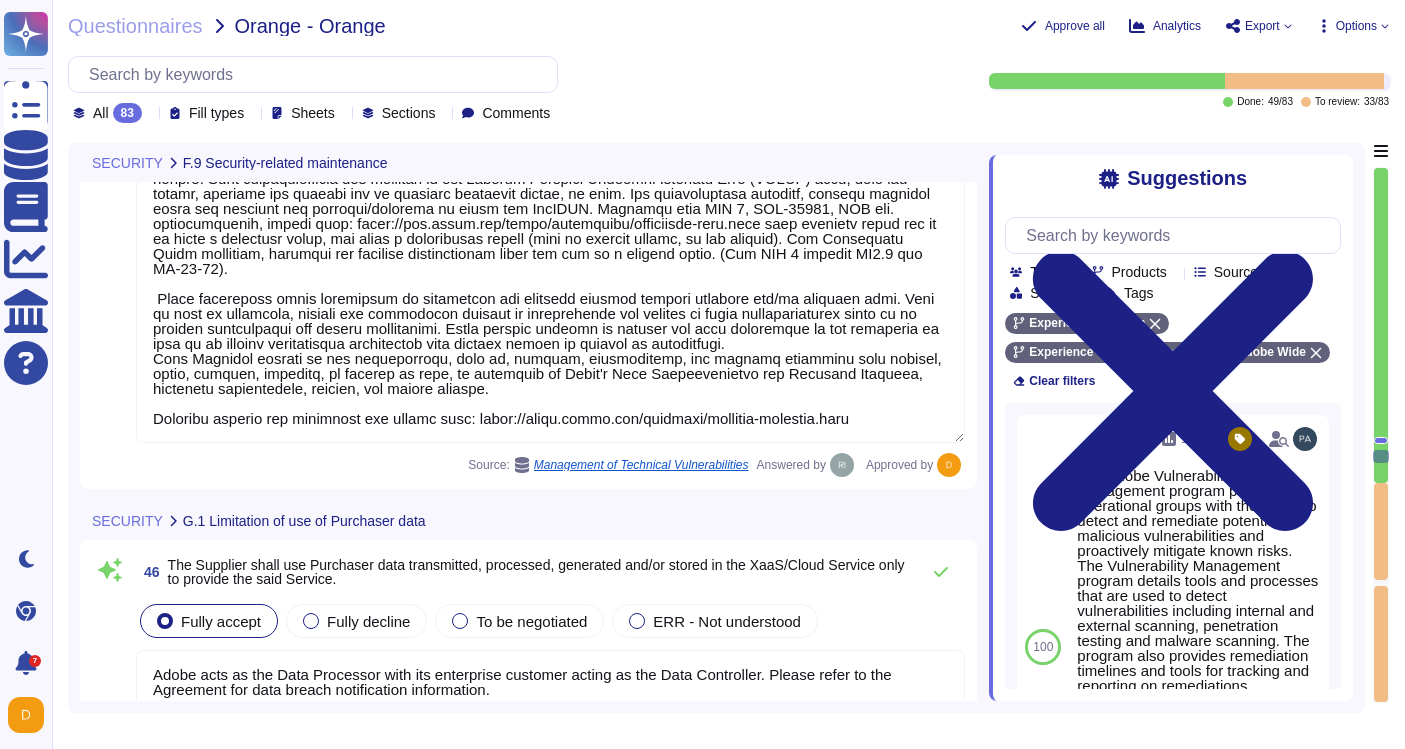 type on "Compliant" 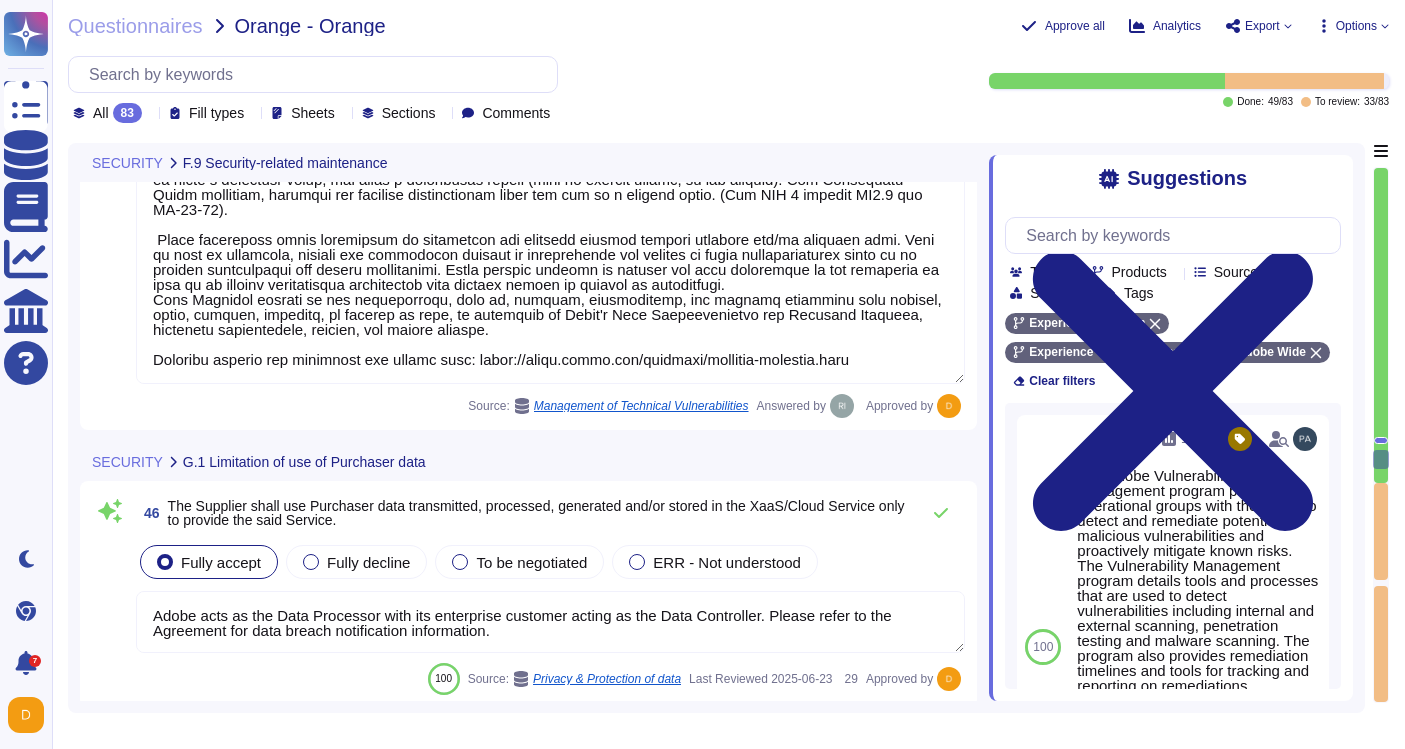 type on "All administrative data in transit, is encrypted over the internet via HTTPS with TLS 1.2 at a minimum.
Data at rest is stored server-side encrypted, via AES 256 cipher.
MFA can be implemented either via Adobe IMS - Business ID and via Federated ID." 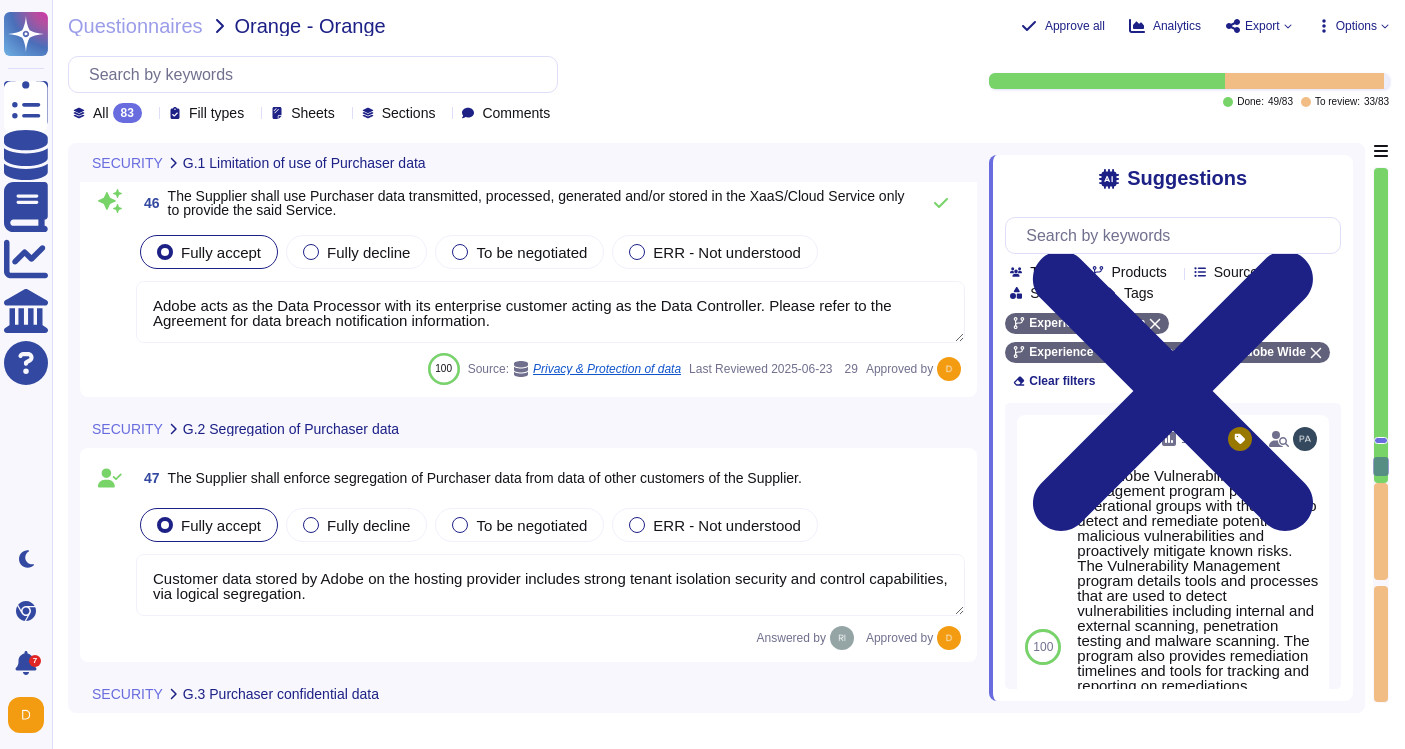 scroll, scrollTop: 13494, scrollLeft: 0, axis: vertical 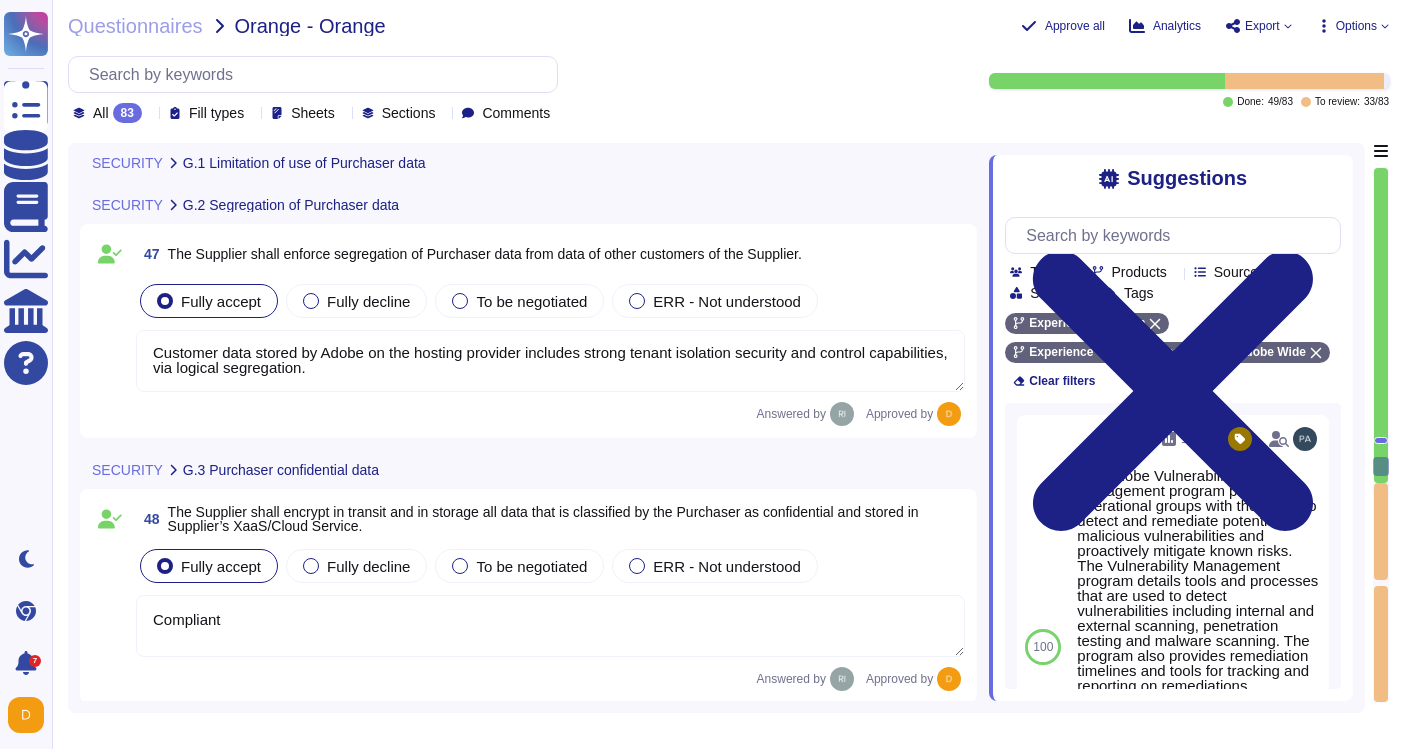 type on "Adobe retains access logs for Adobe office’s and owned locations for 1 year. Log retention is governed by state, federal, and international law, and also by the type and purpose of the data that is being collected. Logs must be retained within the SIEM for a minimum period of one year, with 90 days of data immediately available for analysis. Flow logs must be retained for three weeks or longer. Logs must be backed up and stored for at least 24 hours or the SIEM service must have High Availability and redundancy to prevent data loss following an infrastructure failure. Where Adobe is a Covered Entity or Business Associate, and the logging activity is included as evidence of a “Documentation of Disclosure” under HIPAA (as identified by the Privacy team), Adobe maintains the relevant logs for a period of six years after termination of the relevant customer agreement." 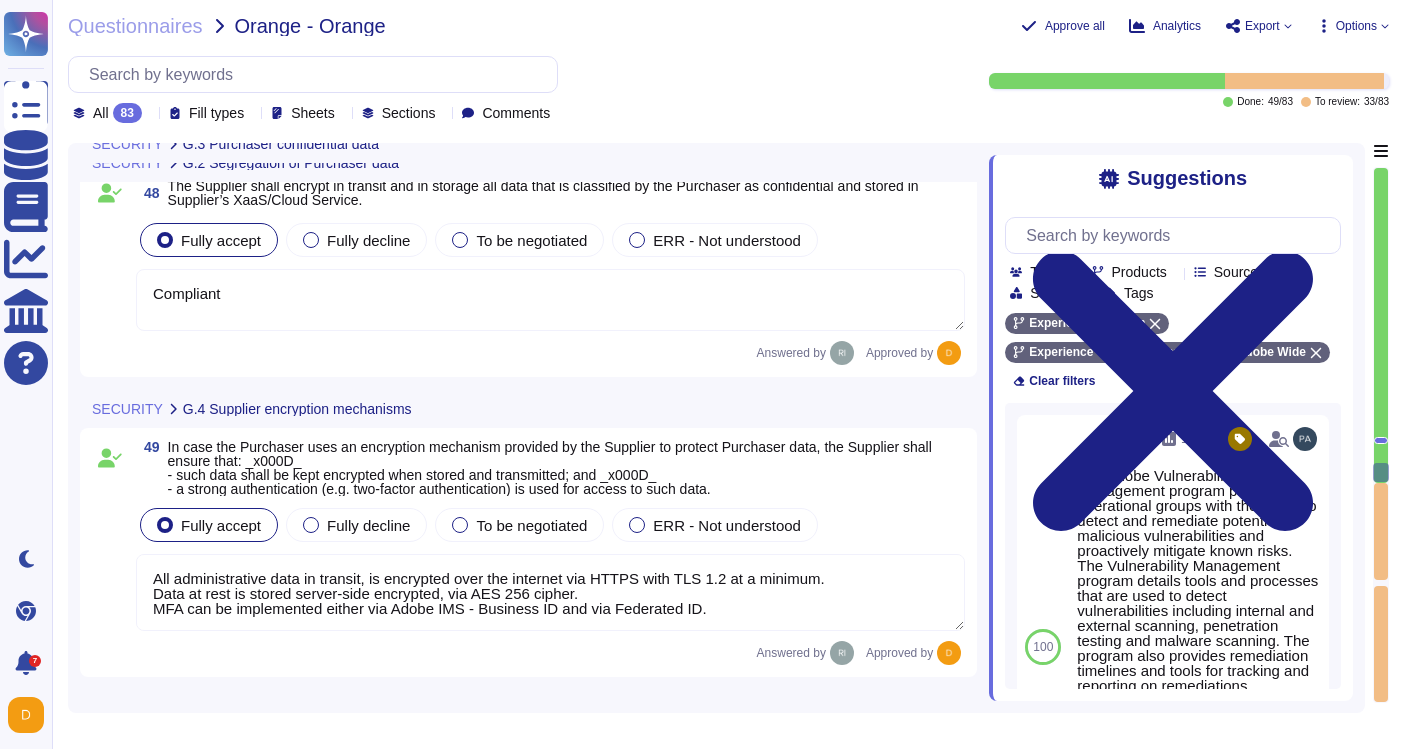 scroll, scrollTop: 13982, scrollLeft: 0, axis: vertical 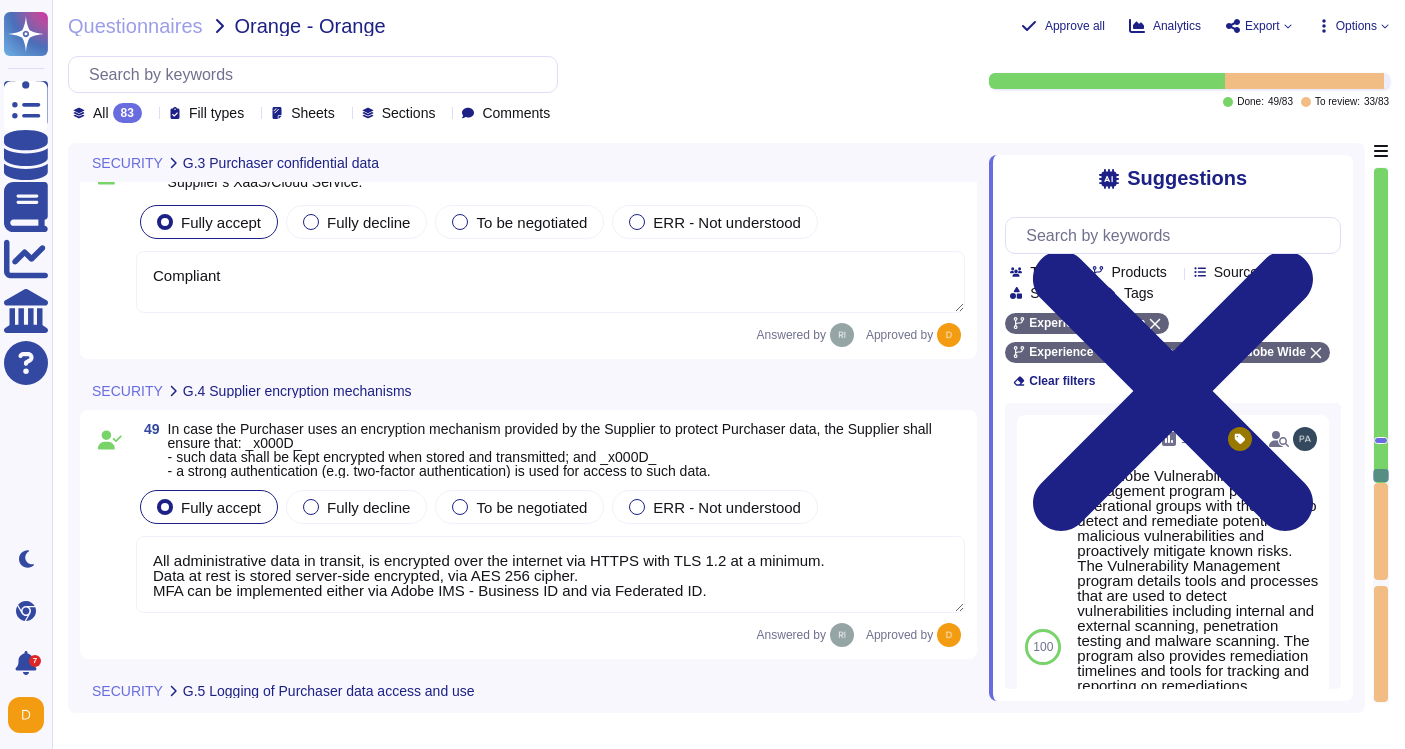 type on "Adobe has a policy in place for the secure deletion and destruction of data. Adobe uses secure data destruction techniques, including data wiping when hardware is retired. If hardware is deemed unusable, it is physically shredded by a certified data destruction third-party vendor. Adobe obtains a certificate of destruction or log of erasure; Adobe’s data destruction practices are consistent with NIST SP 800-88 (Rev 1) which recommends rewriting once with all zeros (e.g. zeroing out) before re-use, and destruction of physical media. Adobe's company wide eWaste disposal policy requires 2 wipes, and use of an approved disposal vendor.
Certificates for destruction are not provided." 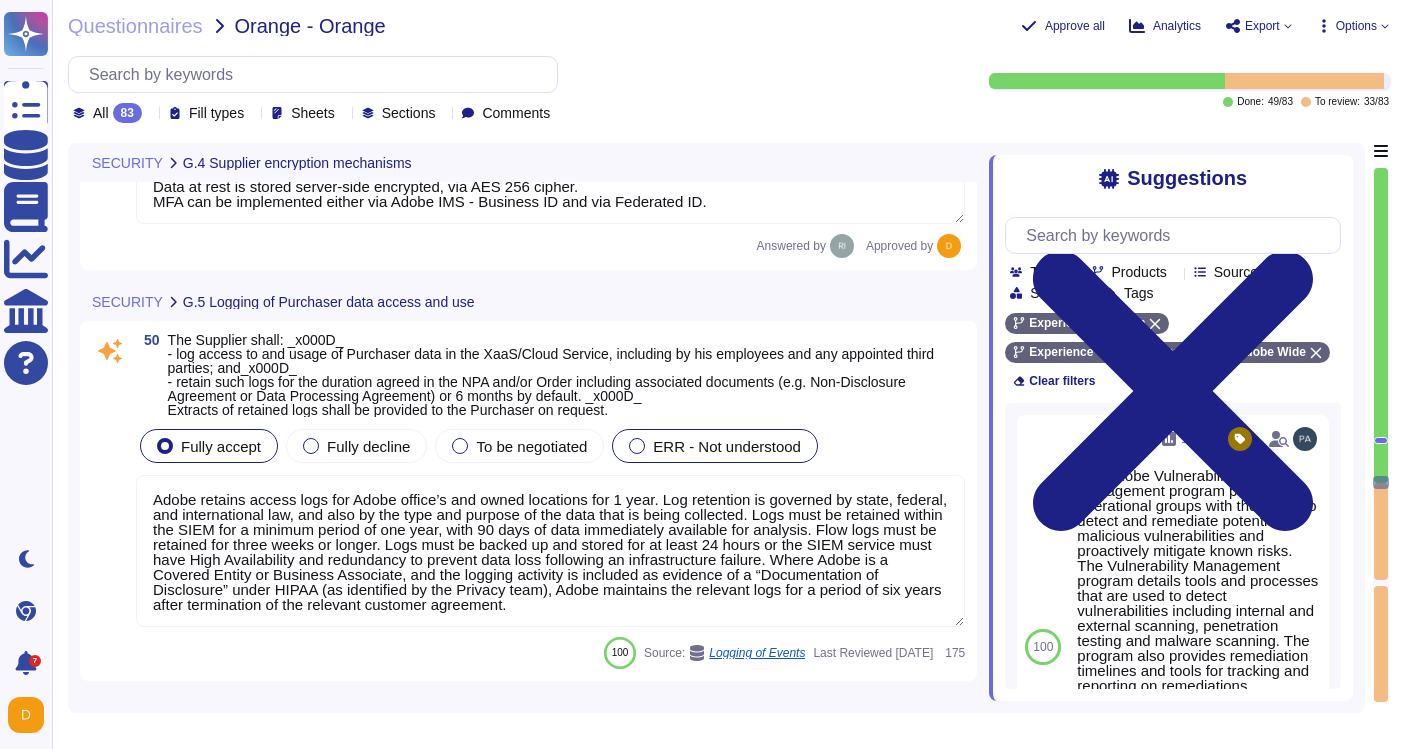 scroll, scrollTop: 14372, scrollLeft: 0, axis: vertical 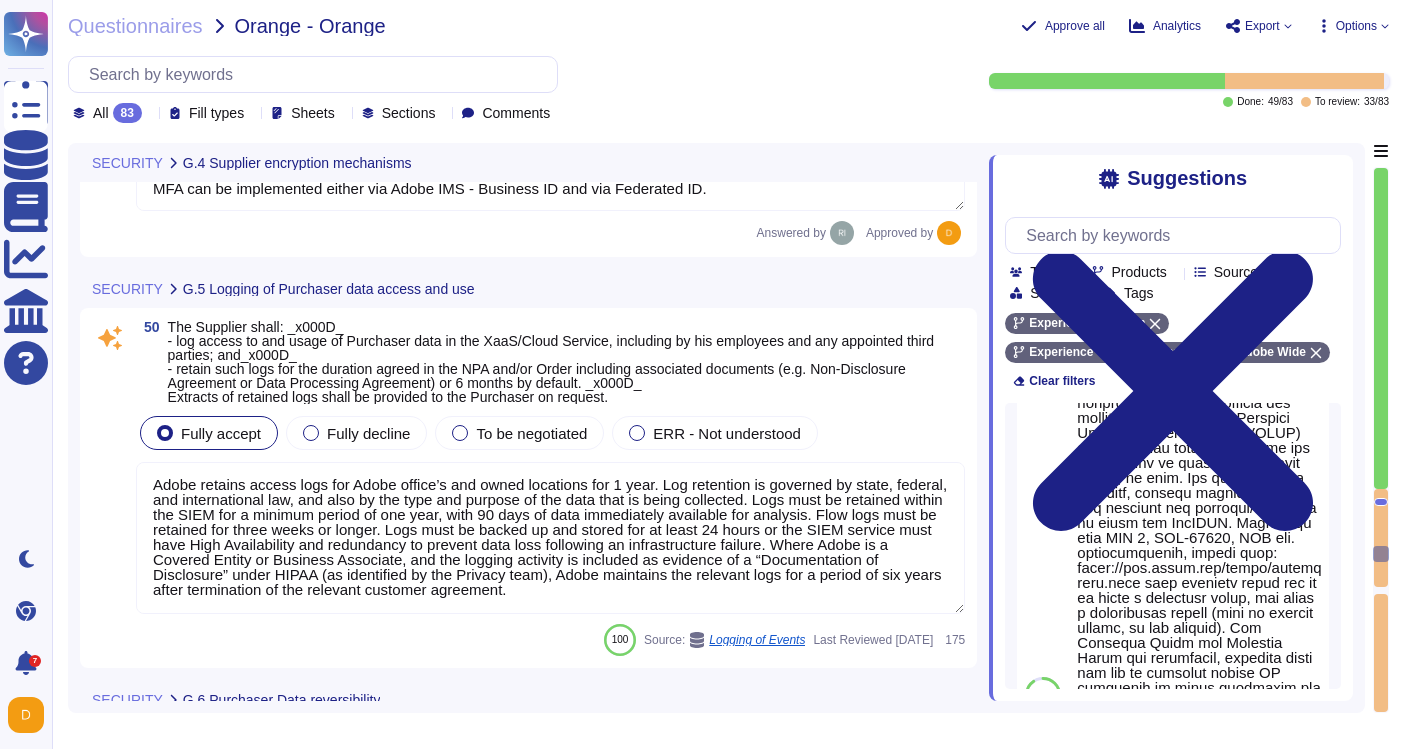 type on "All hardware in Adobe-owned or Adobe-leased hosting facilities is physically secured against unauthorized access. All facilities that contain production servers for the Adobe Marketing Cloud include dedicated, 24-hour on-site security personnel and require these individuals to have valid credentials to enter the facility. Adobe requires PIN or badge credentials—and, in some cases, both—for authorized access to data centers. Only individuals on the approved access list can enter the facility. Some facilities include the use of man-traps, which prevent unauthorized individuals from tailgating authorized individuals into the facility." 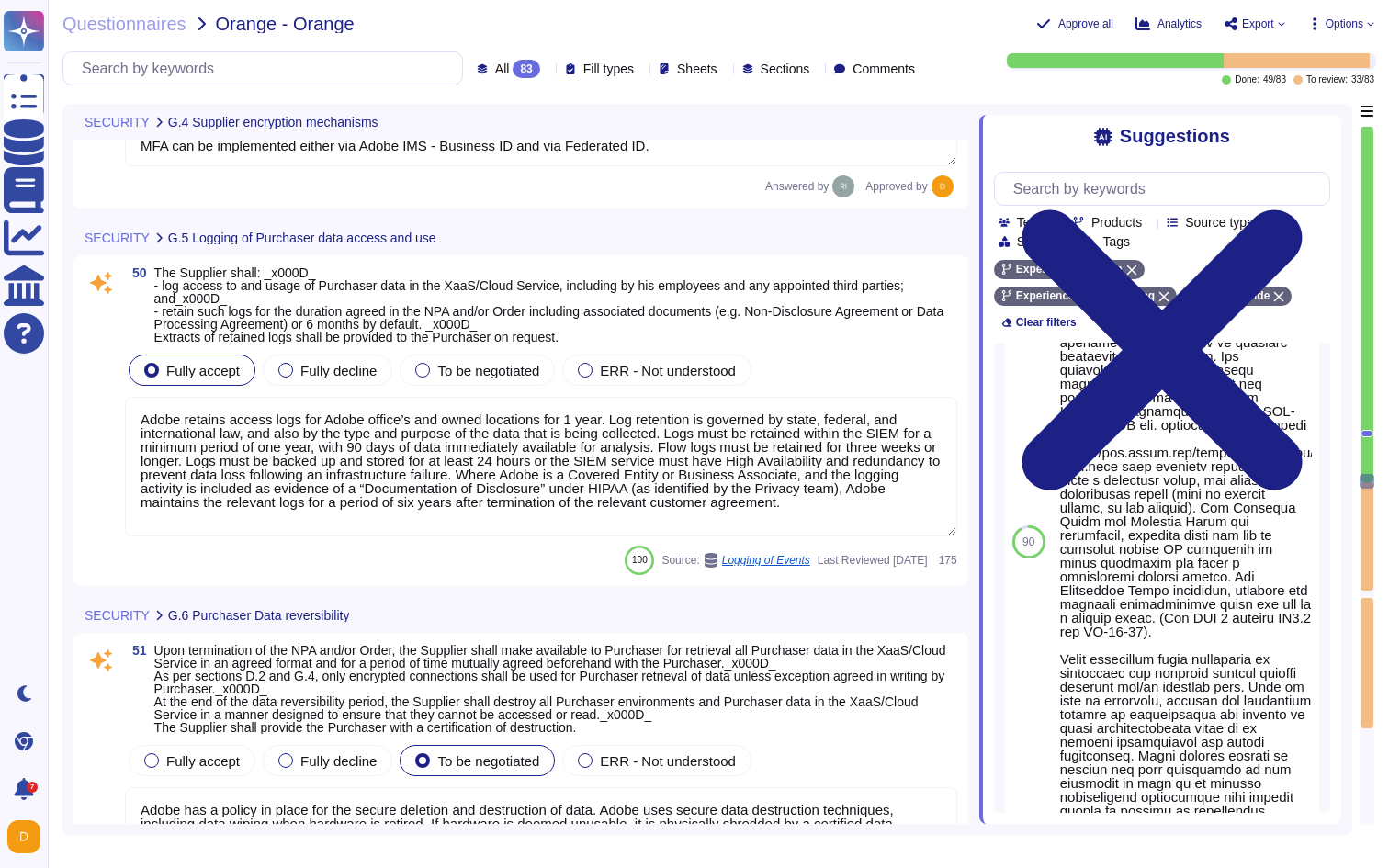 scroll, scrollTop: 0, scrollLeft: 0, axis: both 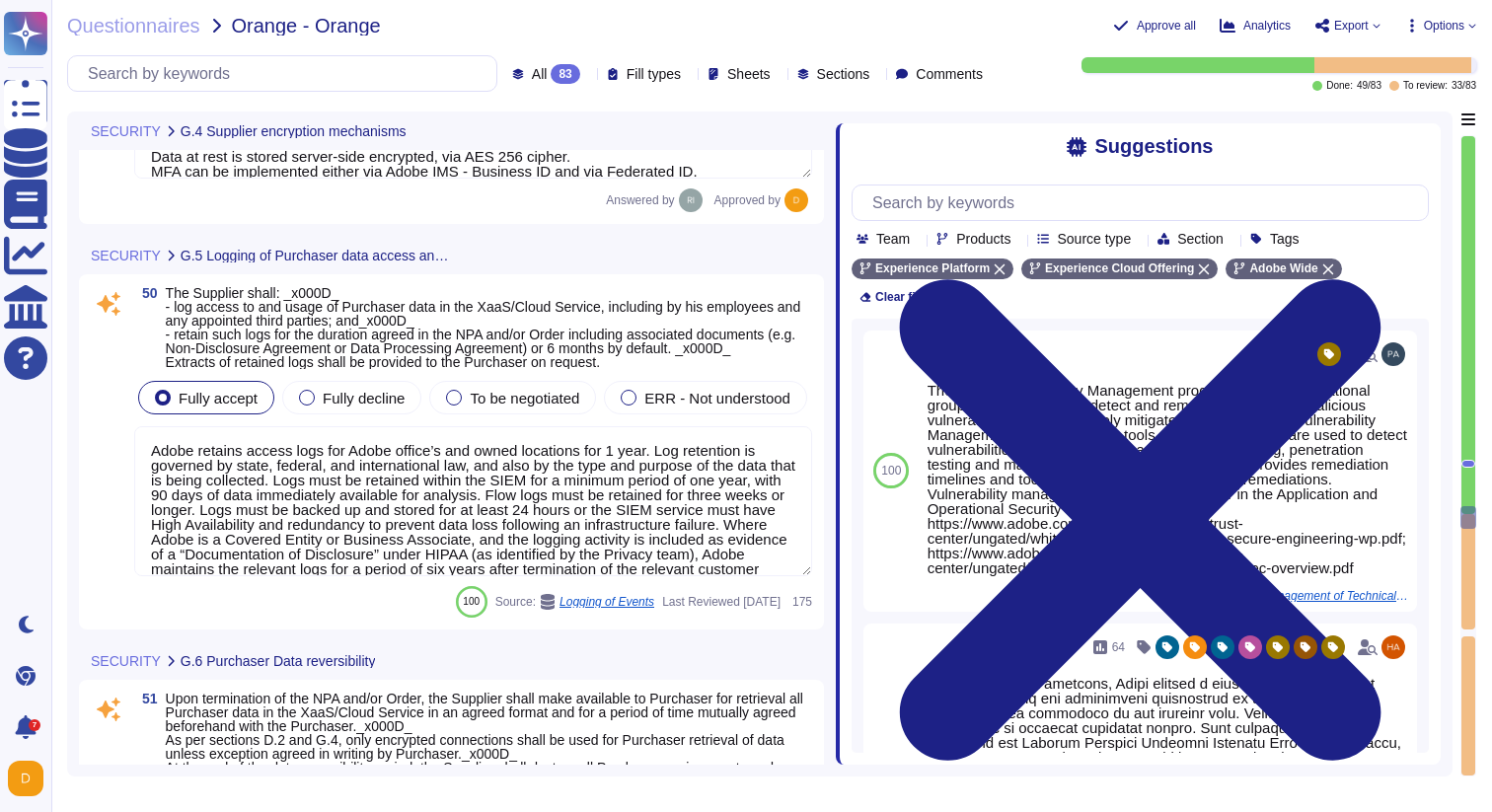 drag, startPoint x: 1054, startPoint y: 304, endPoint x: 836, endPoint y: 283, distance: 219.0091 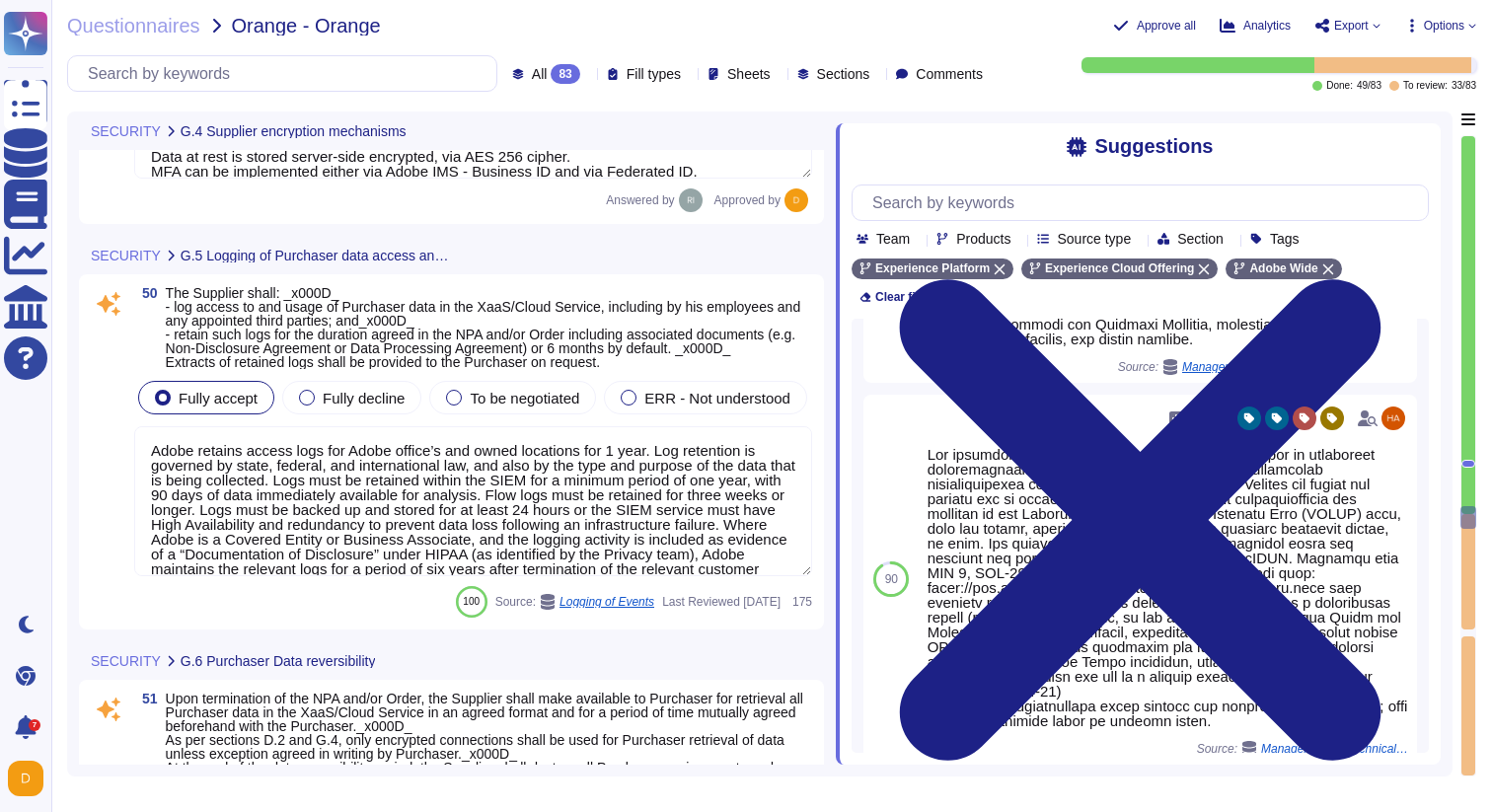 scroll, scrollTop: 863, scrollLeft: 0, axis: vertical 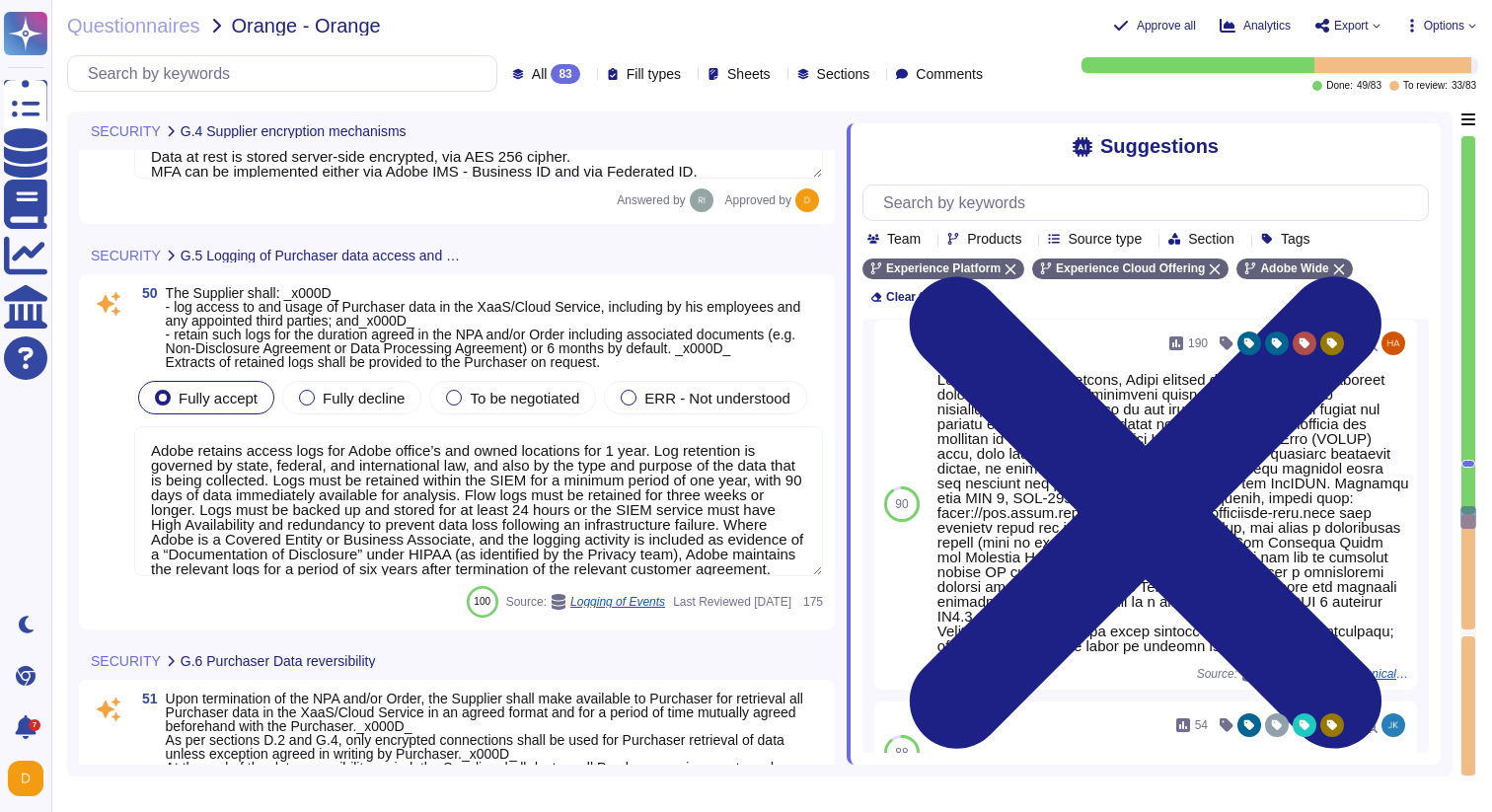 type on "All hardware in Adobe-owned or Adobe-leased hosting facilities is physically secured against unauthorized access. All facilities that contain production servers for the Adobe Marketing Cloud include dedicated, 24-hour on-site security personnel and require these individuals to have valid credentials to enter the facility. Adobe requires PIN or badge credentials—and, in some cases, both—for authorized access to data centers. Only individuals on the approved access list can enter the facility. Some facilities include the use of man-traps, which prevent unauthorized individuals from tailgating authorized individuals into the facility." 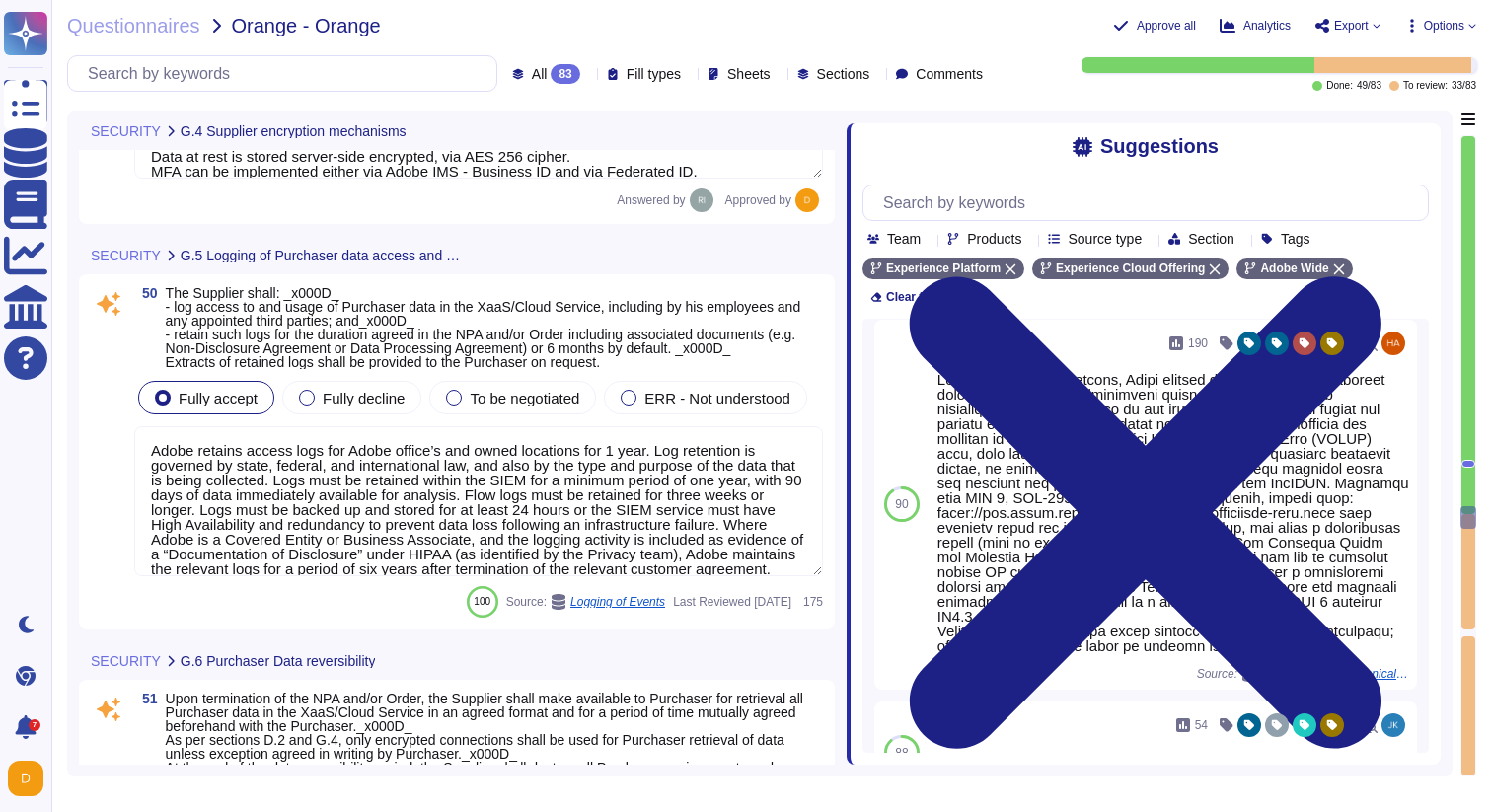 scroll, scrollTop: 1115, scrollLeft: 0, axis: vertical 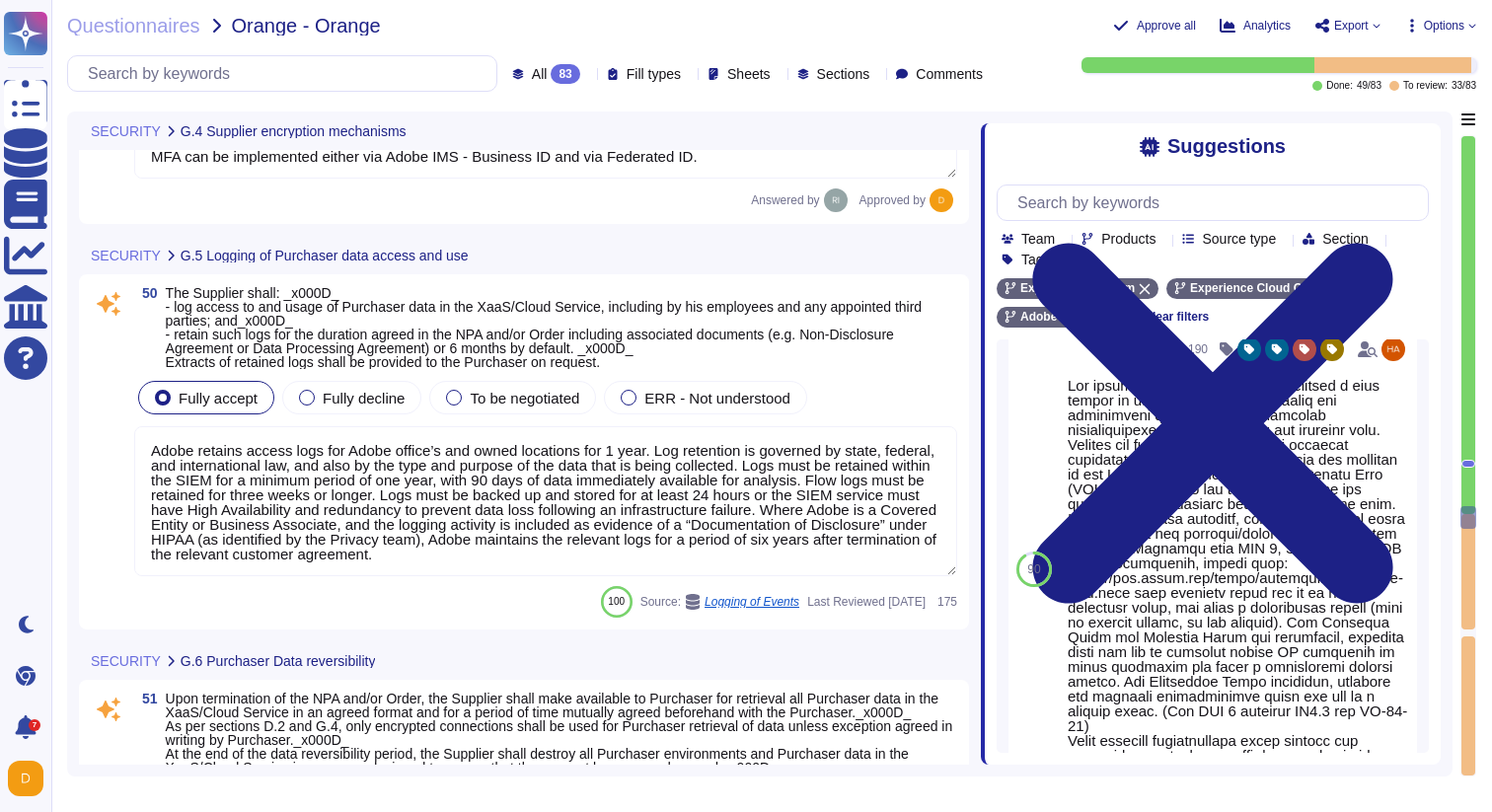 drag, startPoint x: 838, startPoint y: 438, endPoint x: 979, endPoint y: 437, distance: 141.0035 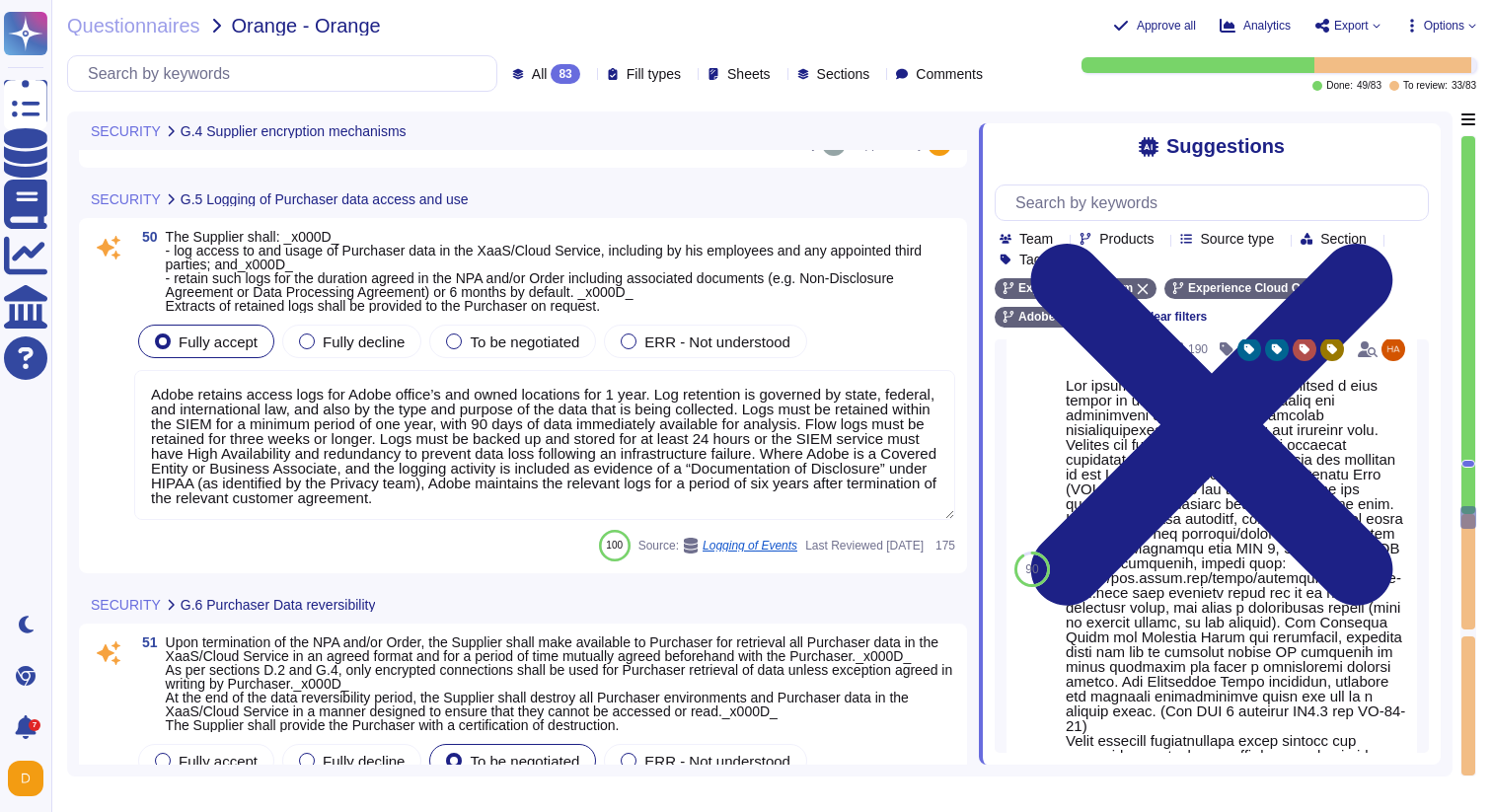 scroll, scrollTop: 14248, scrollLeft: 0, axis: vertical 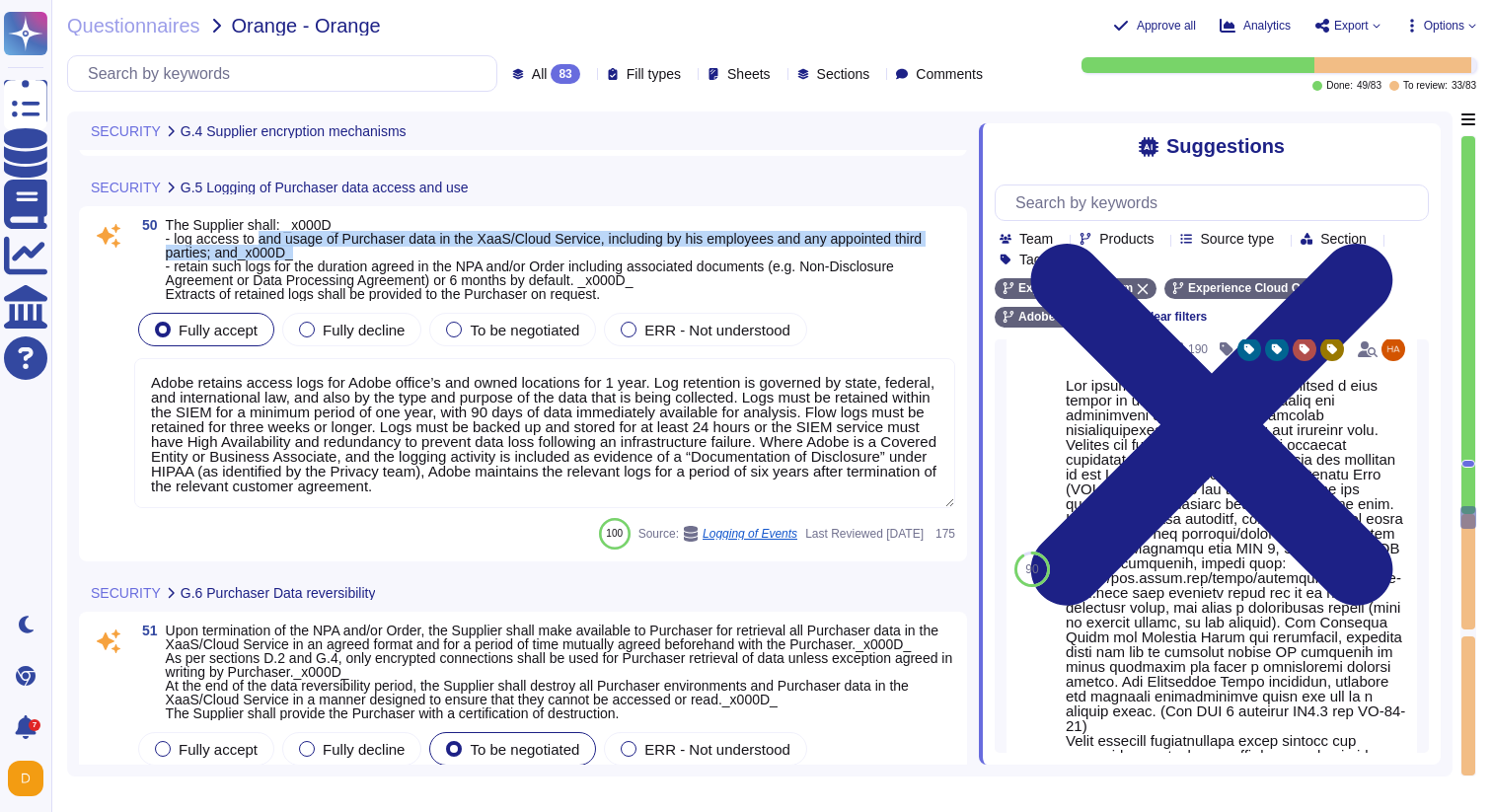 drag, startPoint x: 266, startPoint y: 236, endPoint x: 522, endPoint y: 255, distance: 256.70411 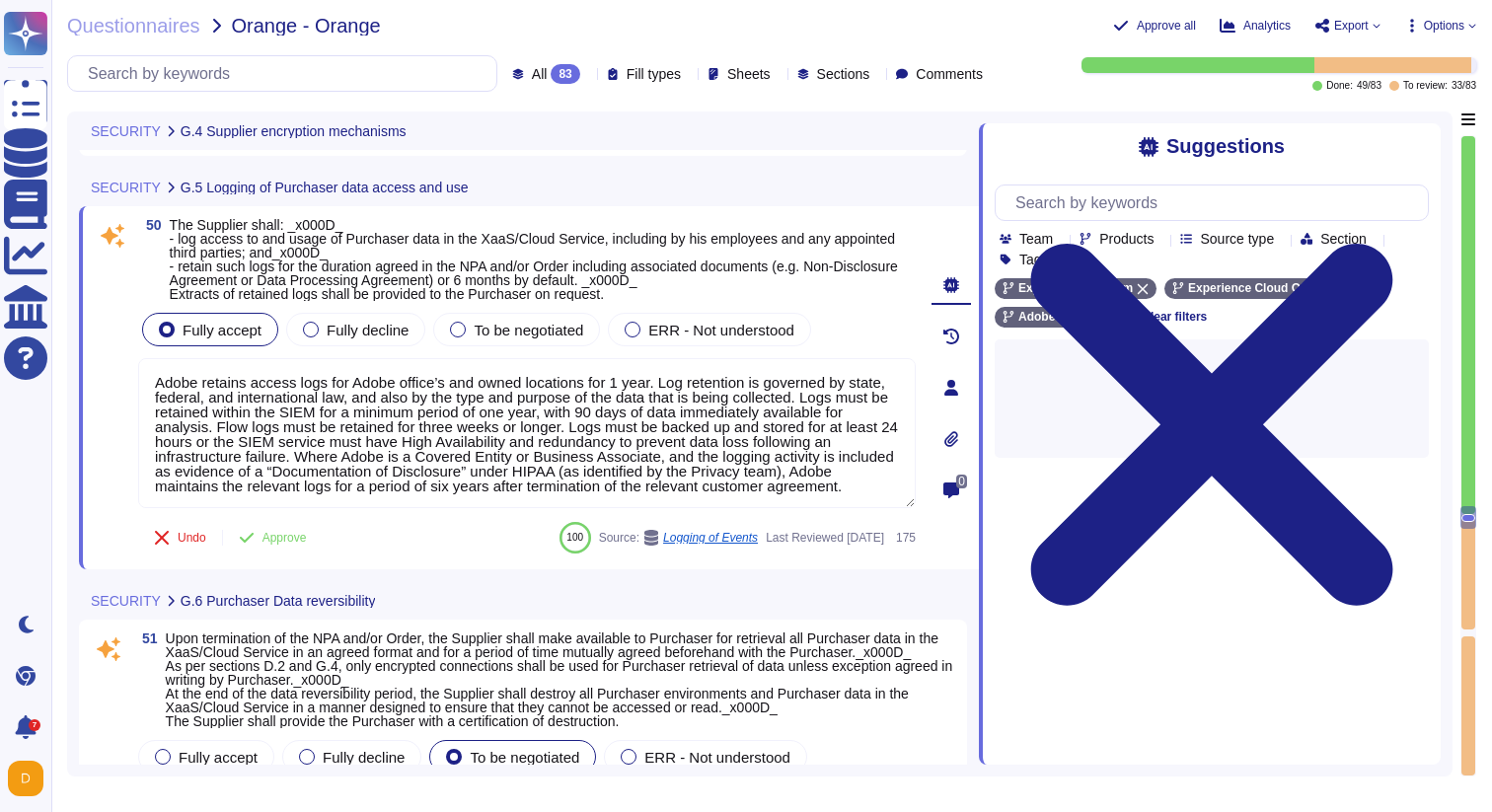 scroll, scrollTop: 0, scrollLeft: 0, axis: both 